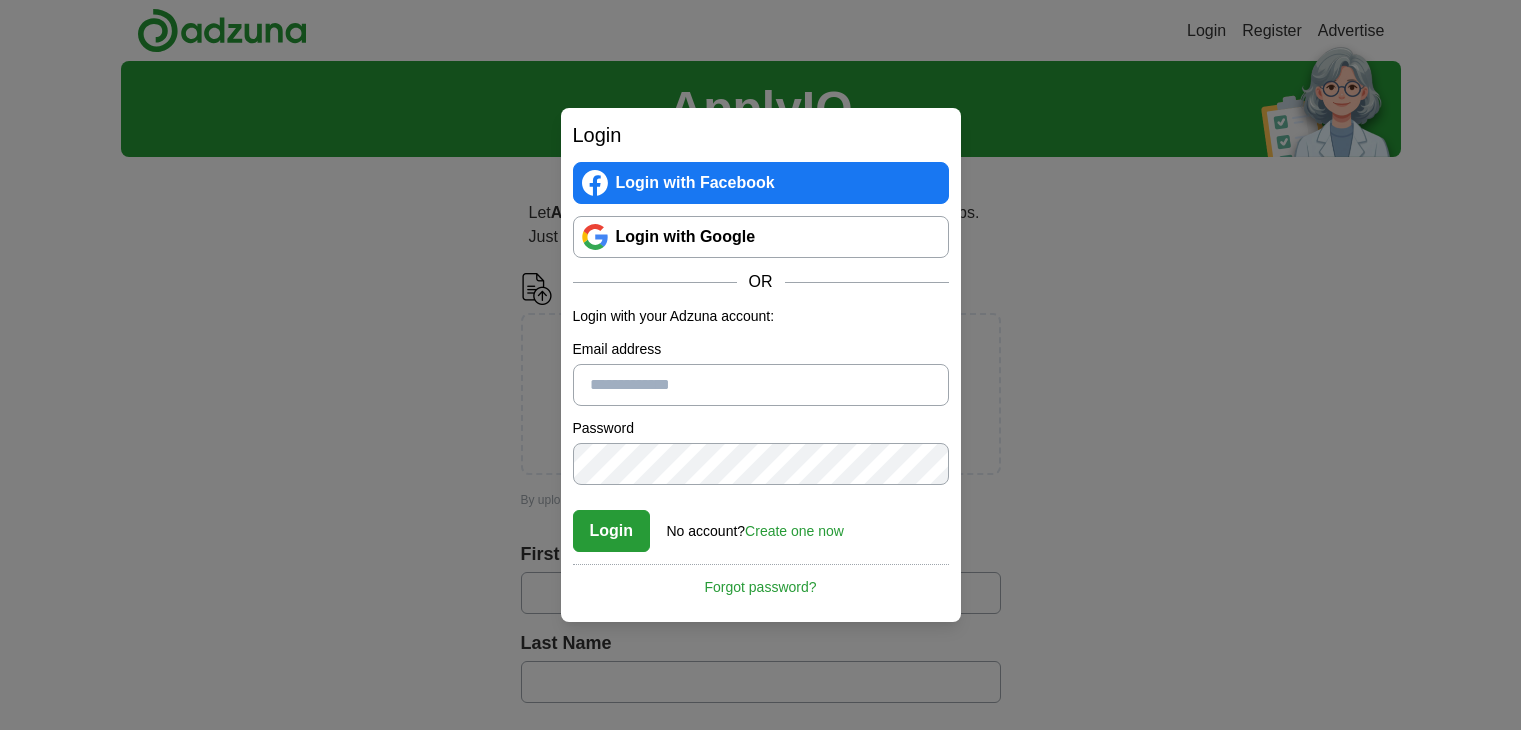 scroll, scrollTop: 0, scrollLeft: 0, axis: both 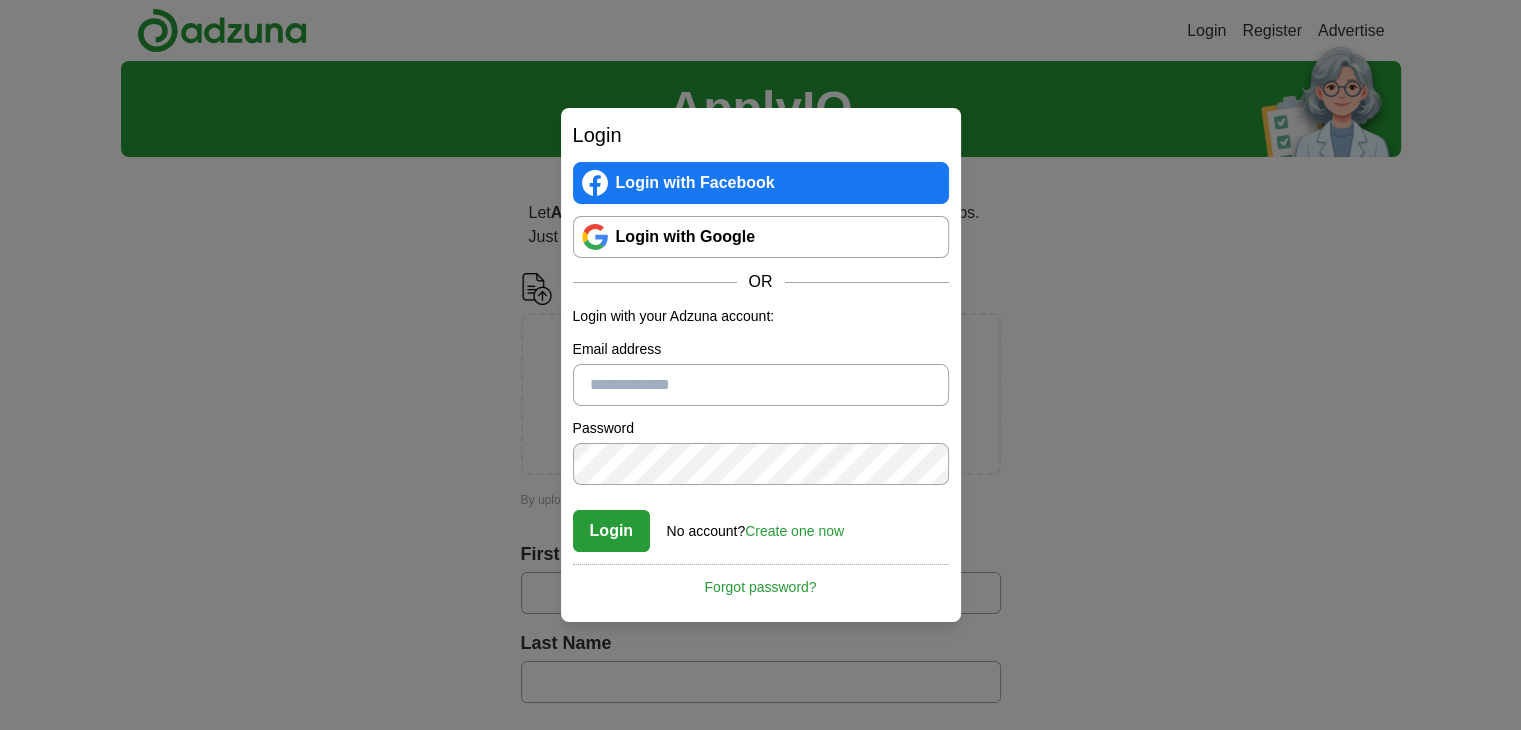 click on "Create one now" at bounding box center (794, 531) 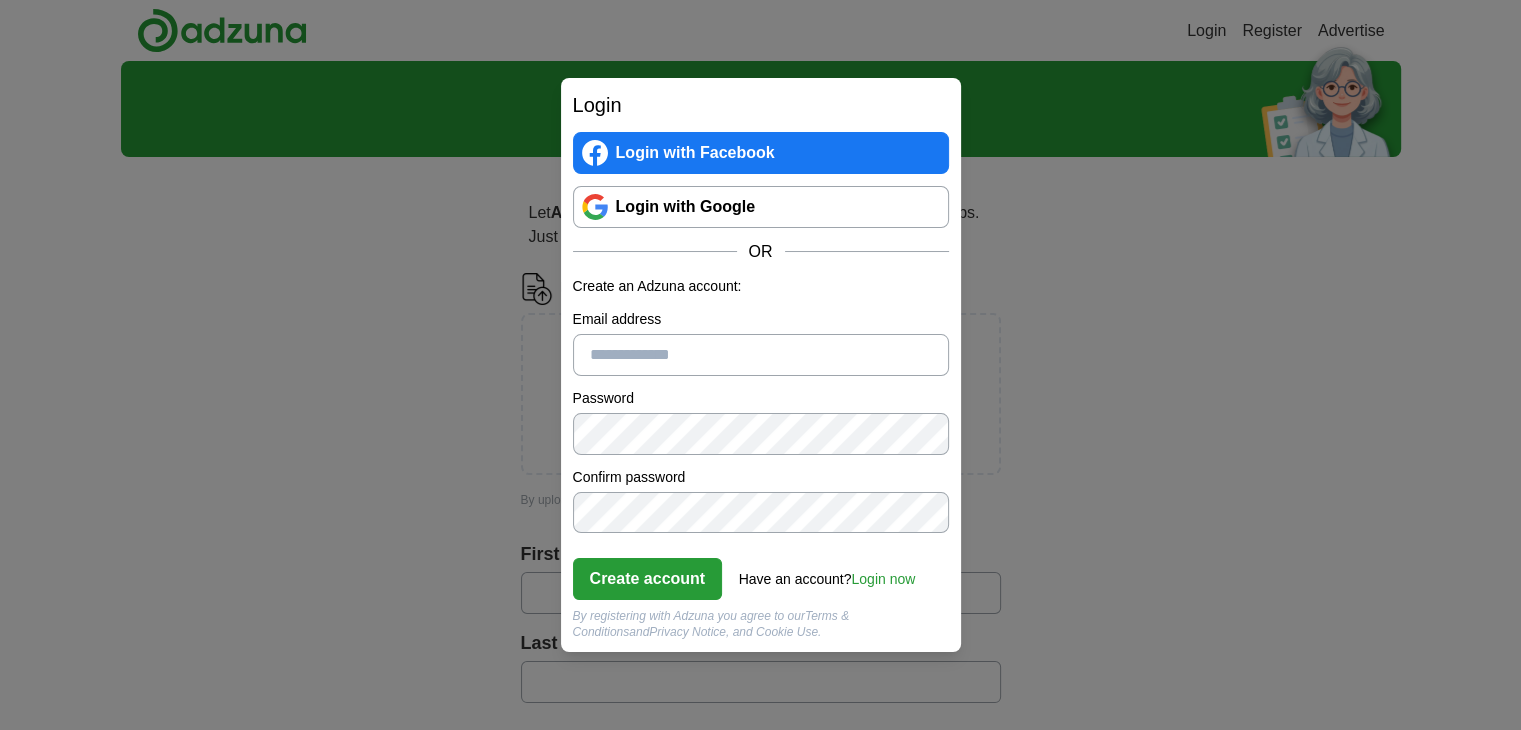 click on "Email address" at bounding box center [761, 355] 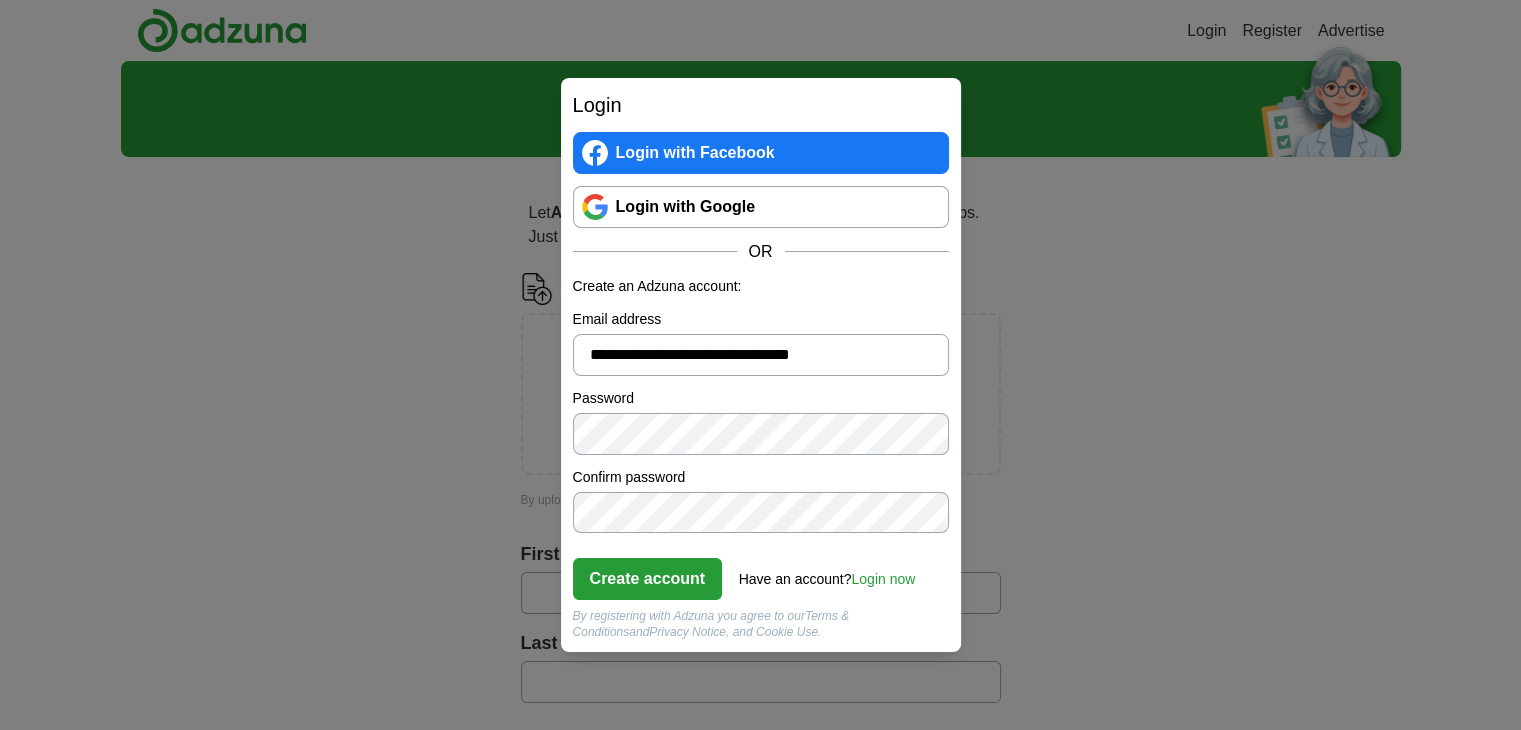 click on "Create account" at bounding box center (648, 579) 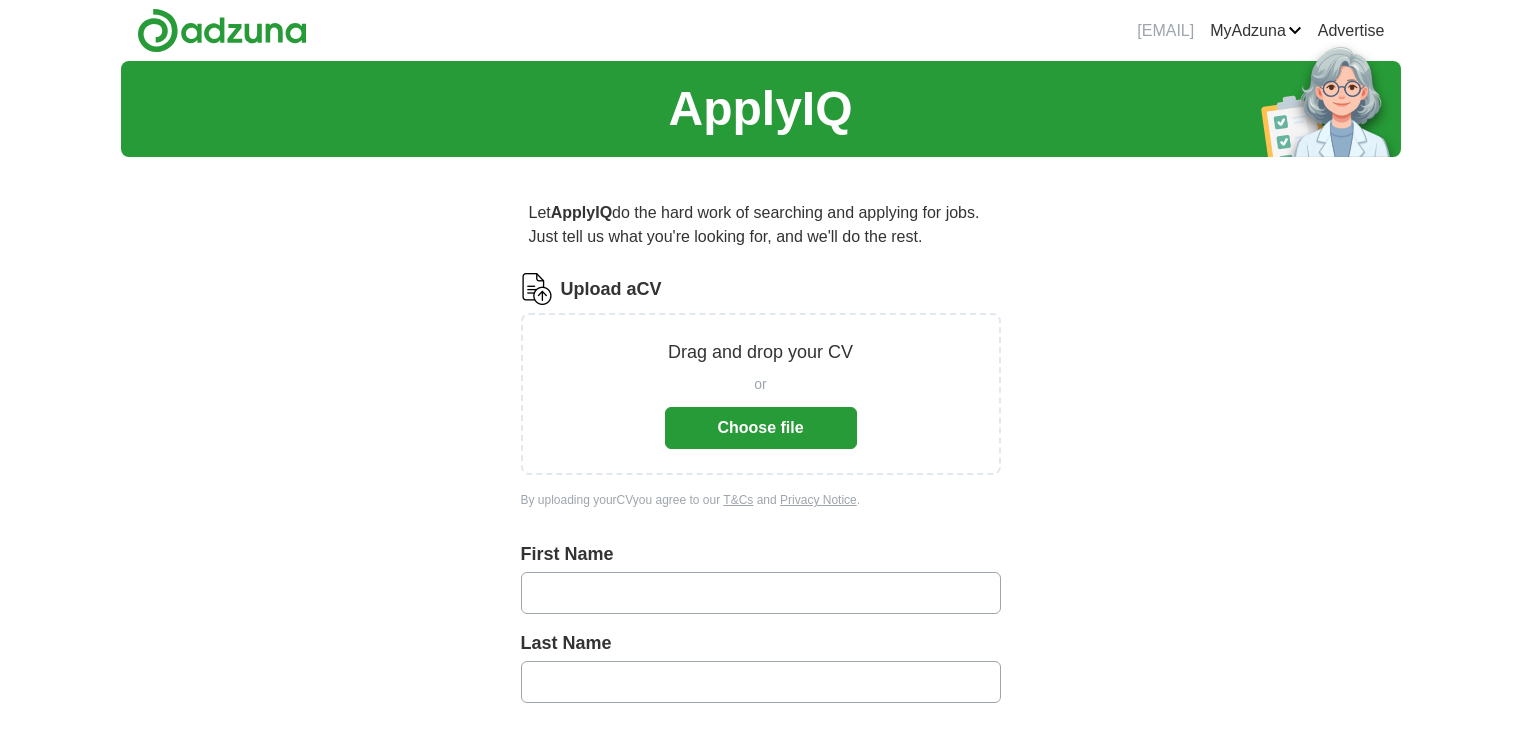 scroll, scrollTop: 0, scrollLeft: 0, axis: both 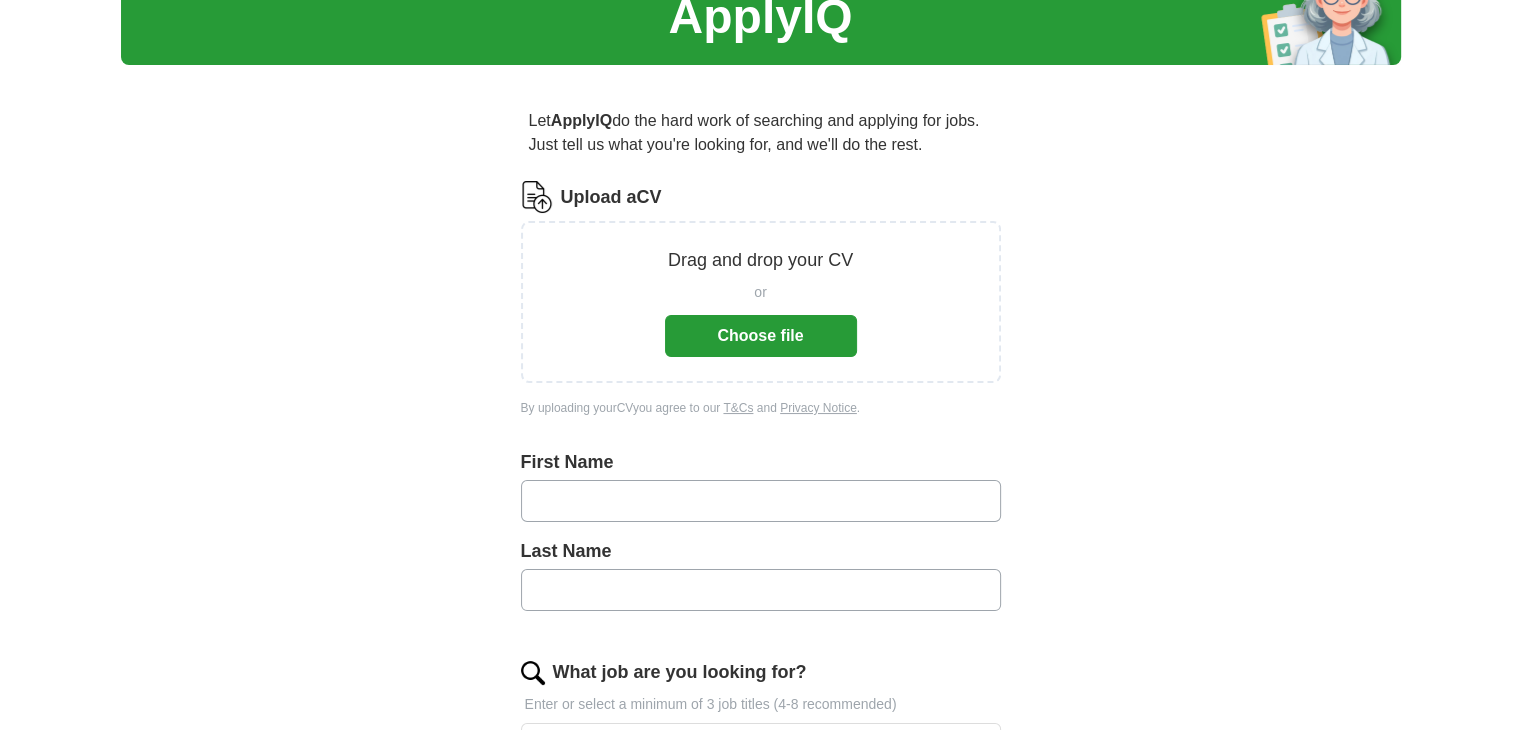 click on "Choose file" at bounding box center [761, 336] 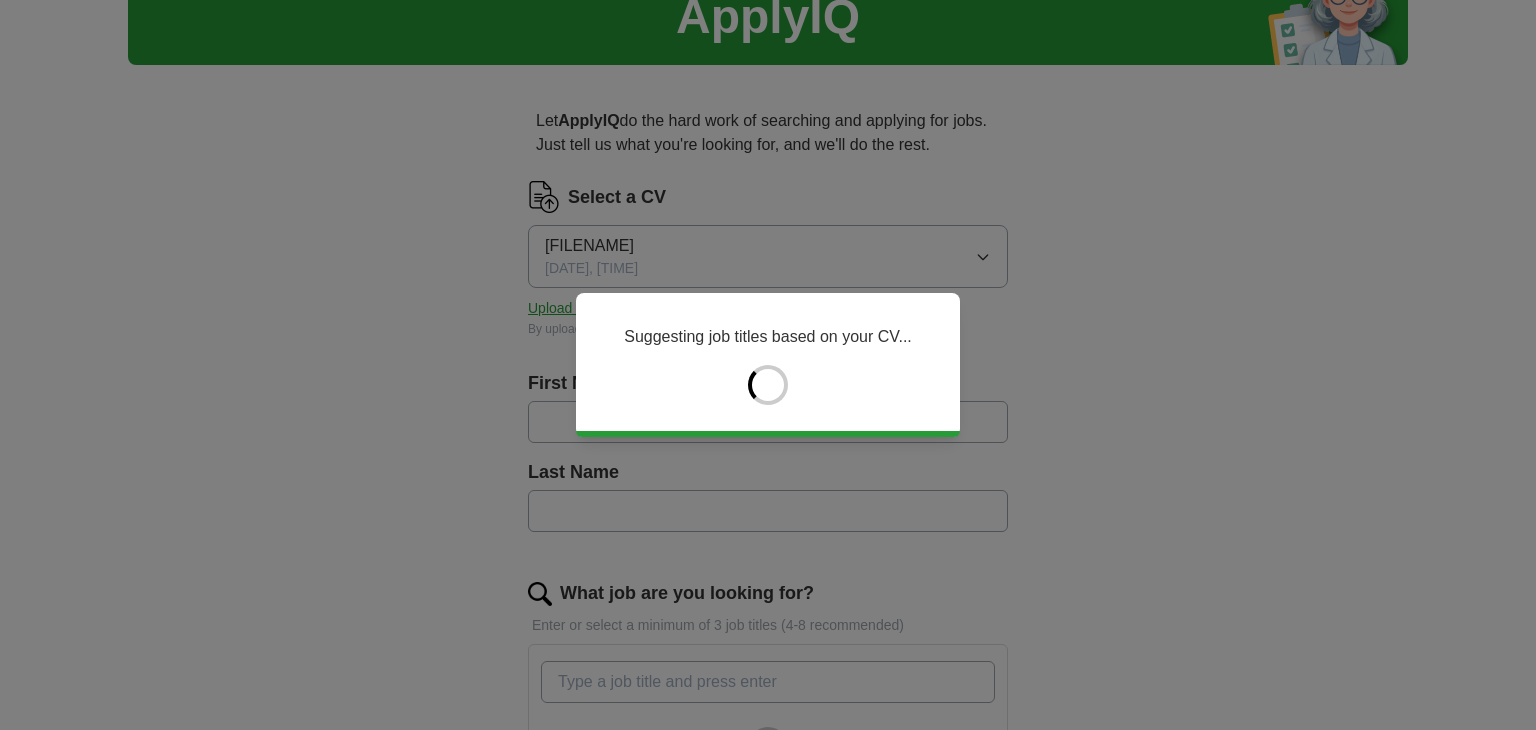 type on "*******" 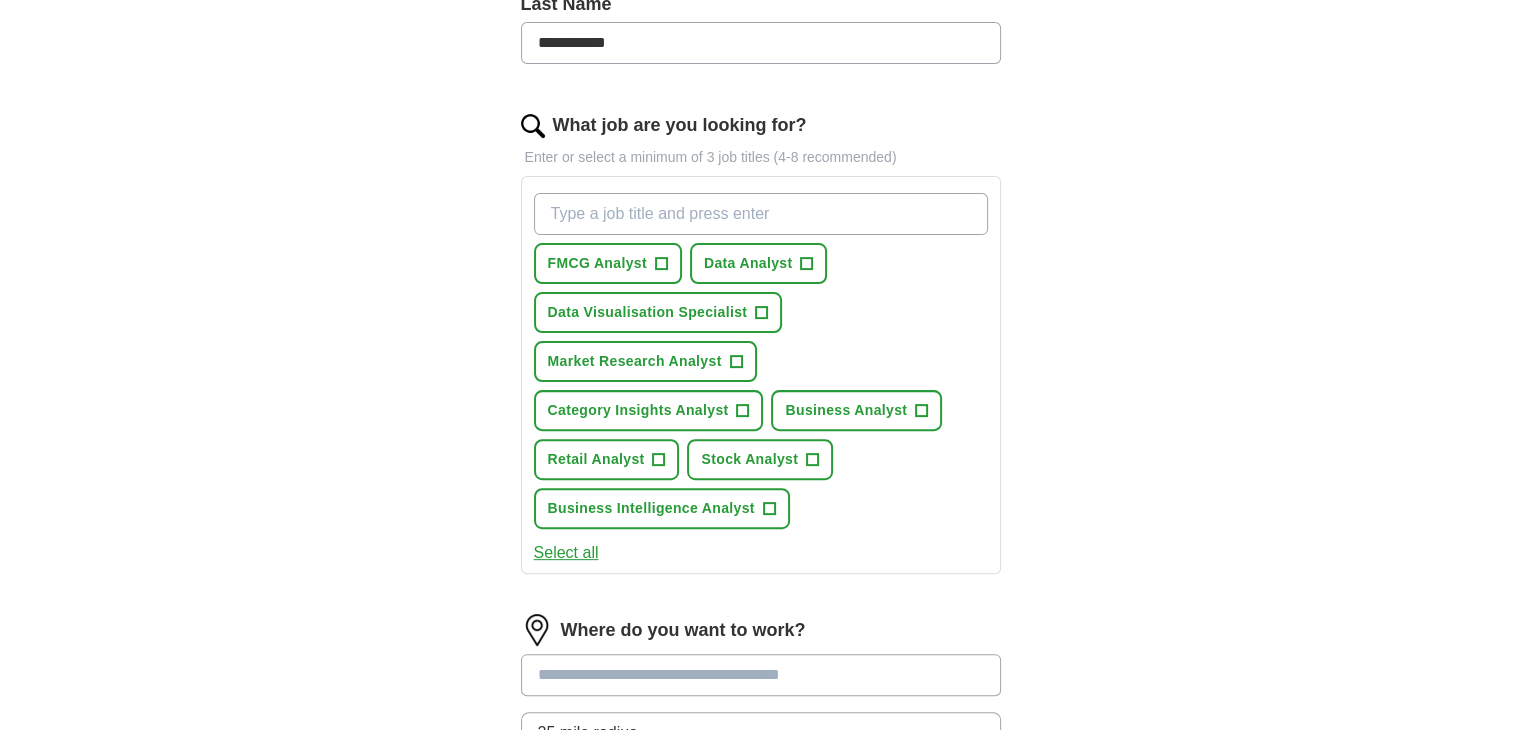 scroll, scrollTop: 576, scrollLeft: 0, axis: vertical 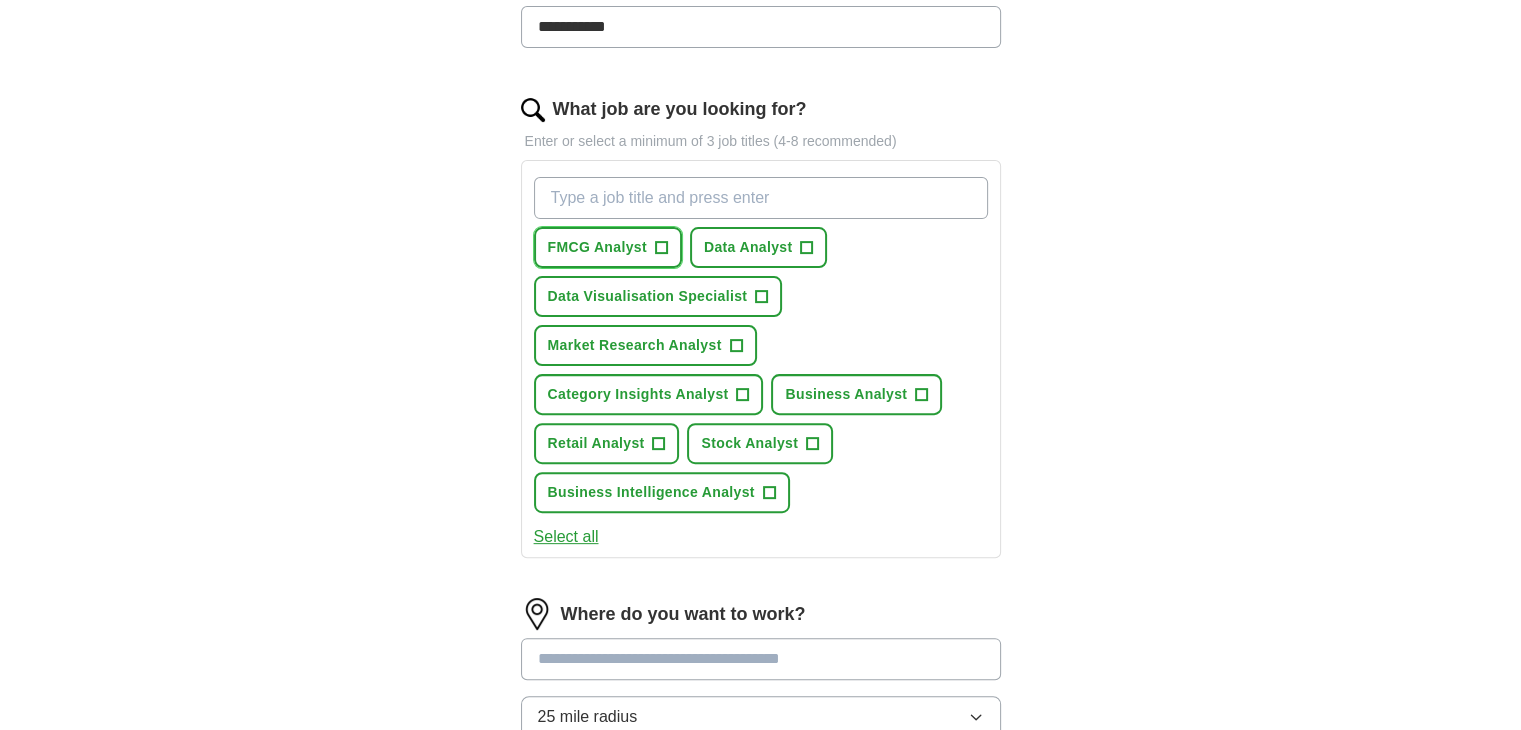 click on "+" at bounding box center [661, 248] 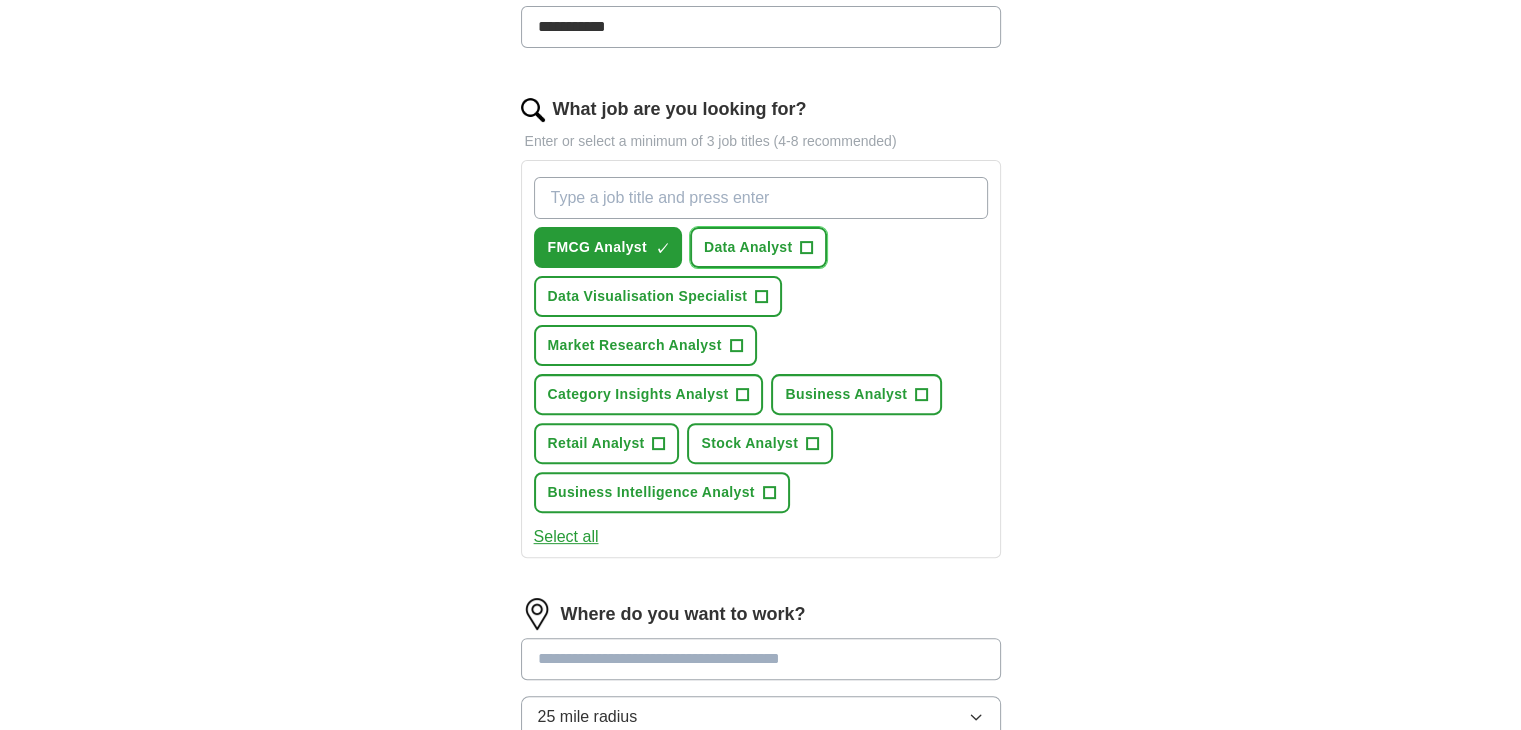click on "+" at bounding box center (807, 248) 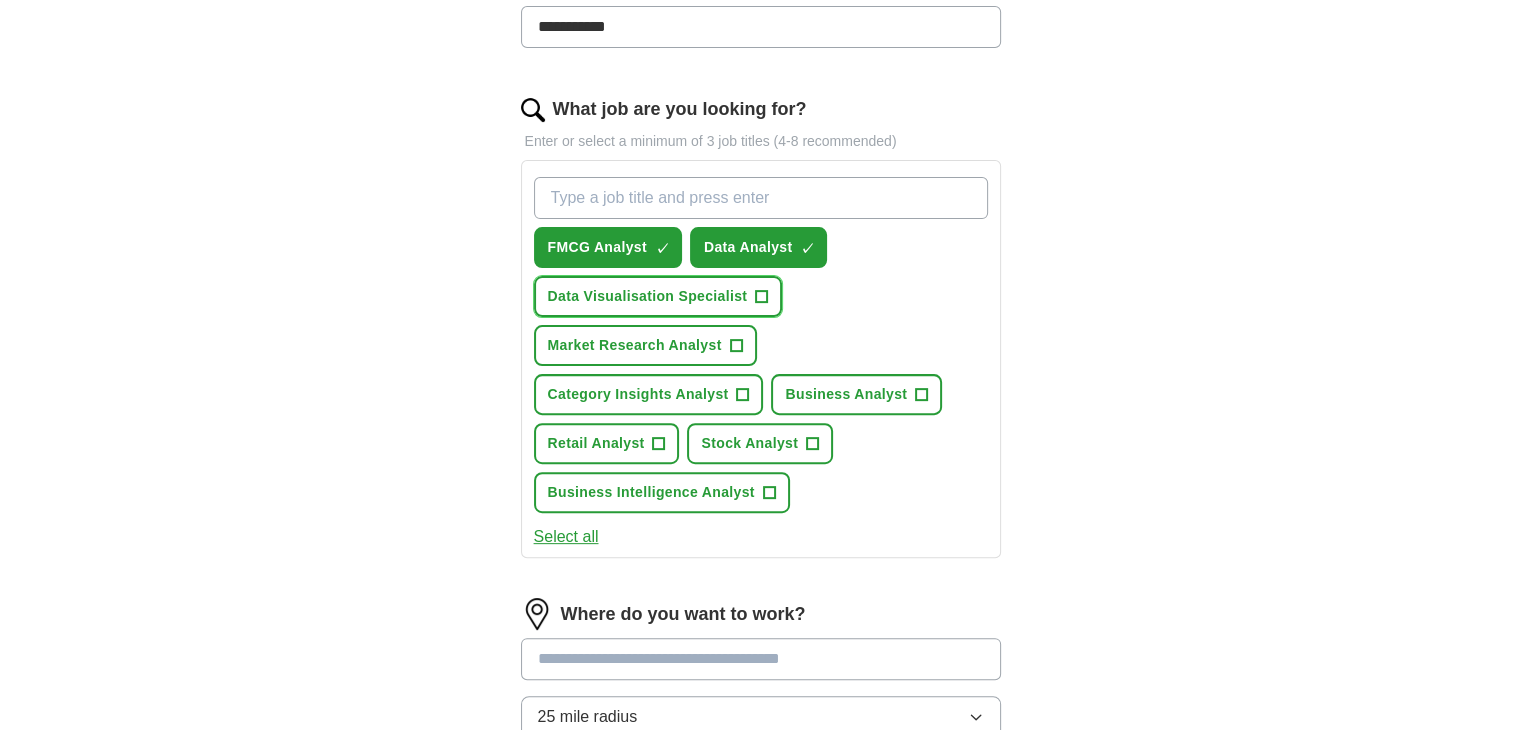 click on "+" at bounding box center (762, 297) 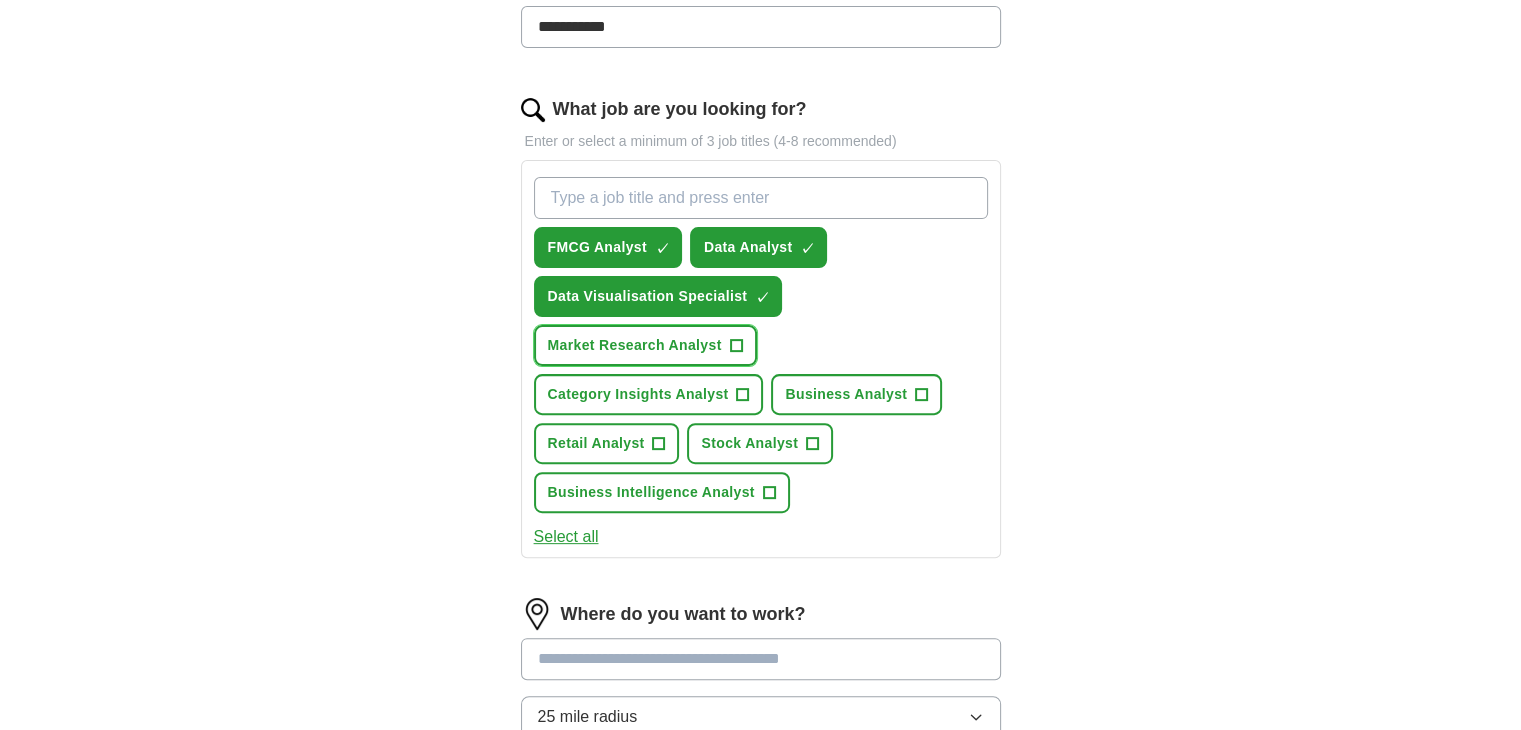 click on "+" at bounding box center [736, 346] 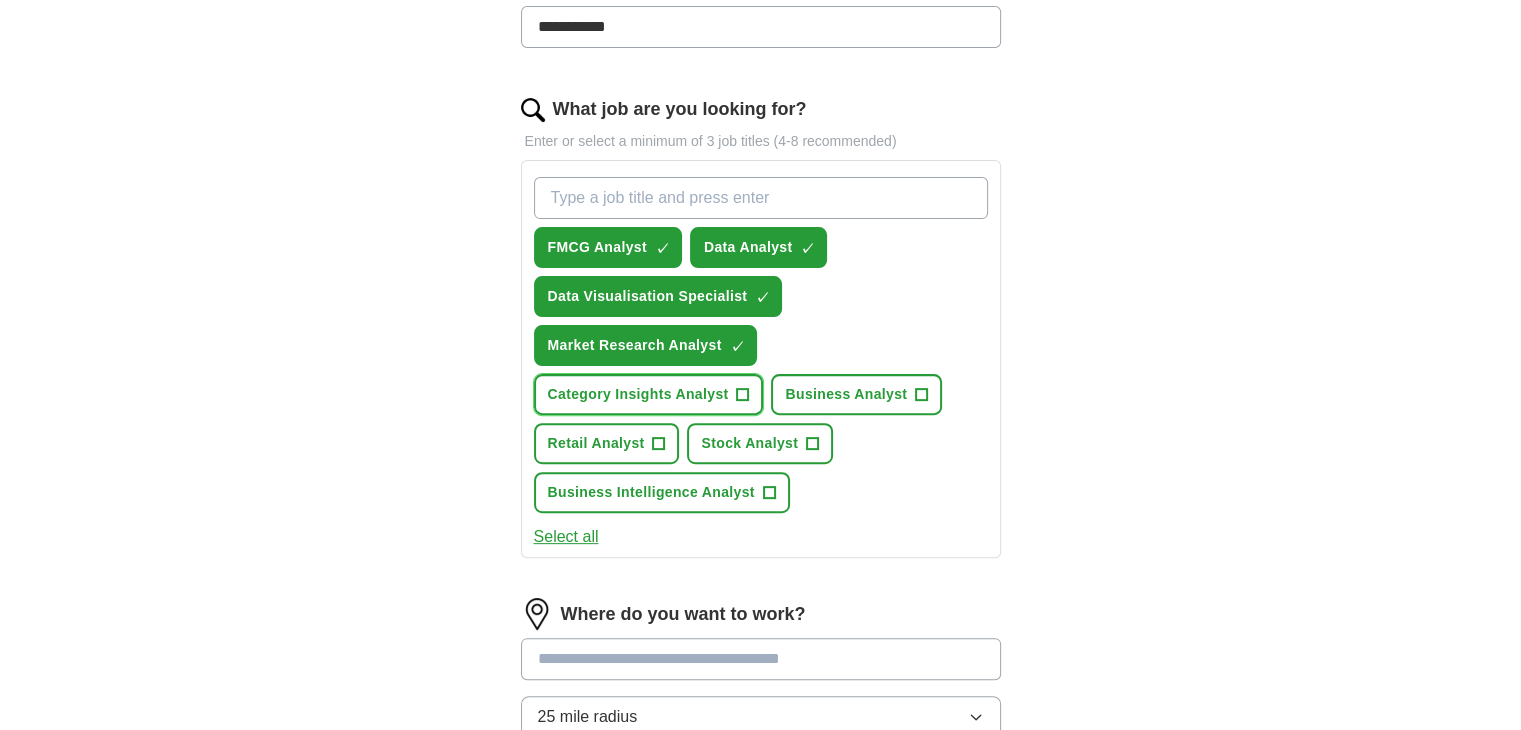 click on "+" at bounding box center (743, 395) 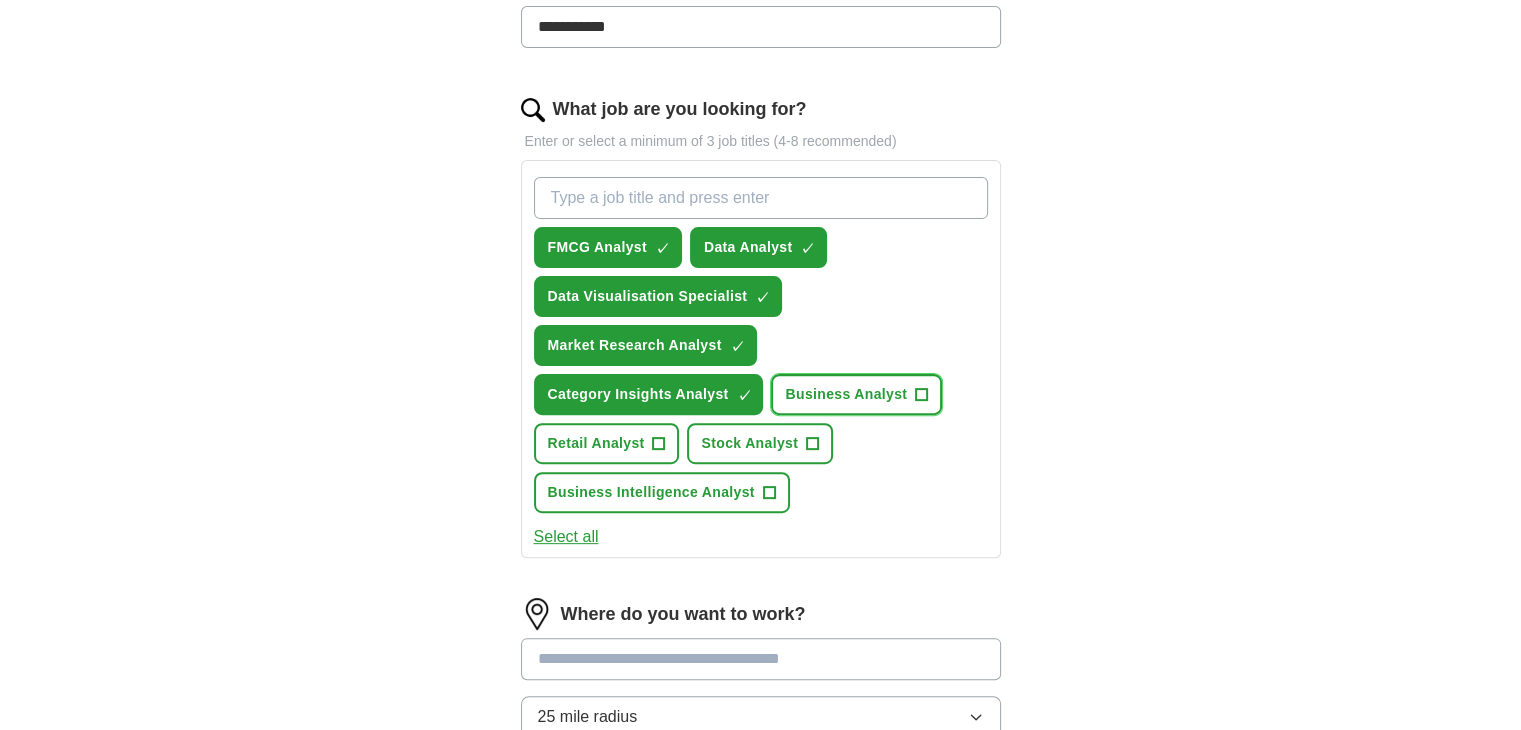 click on "+" at bounding box center [922, 395] 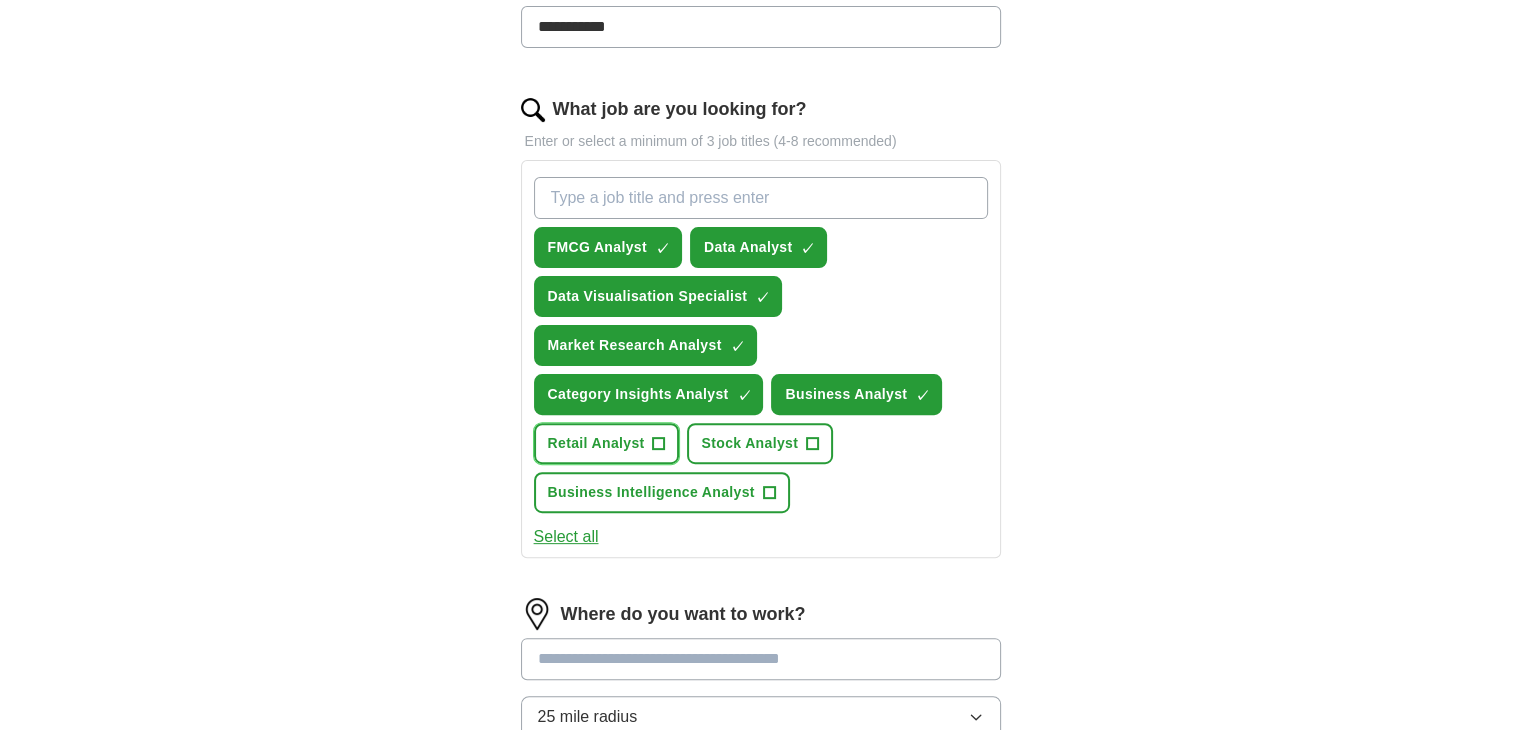 click on "Retail Analyst +" at bounding box center (607, 443) 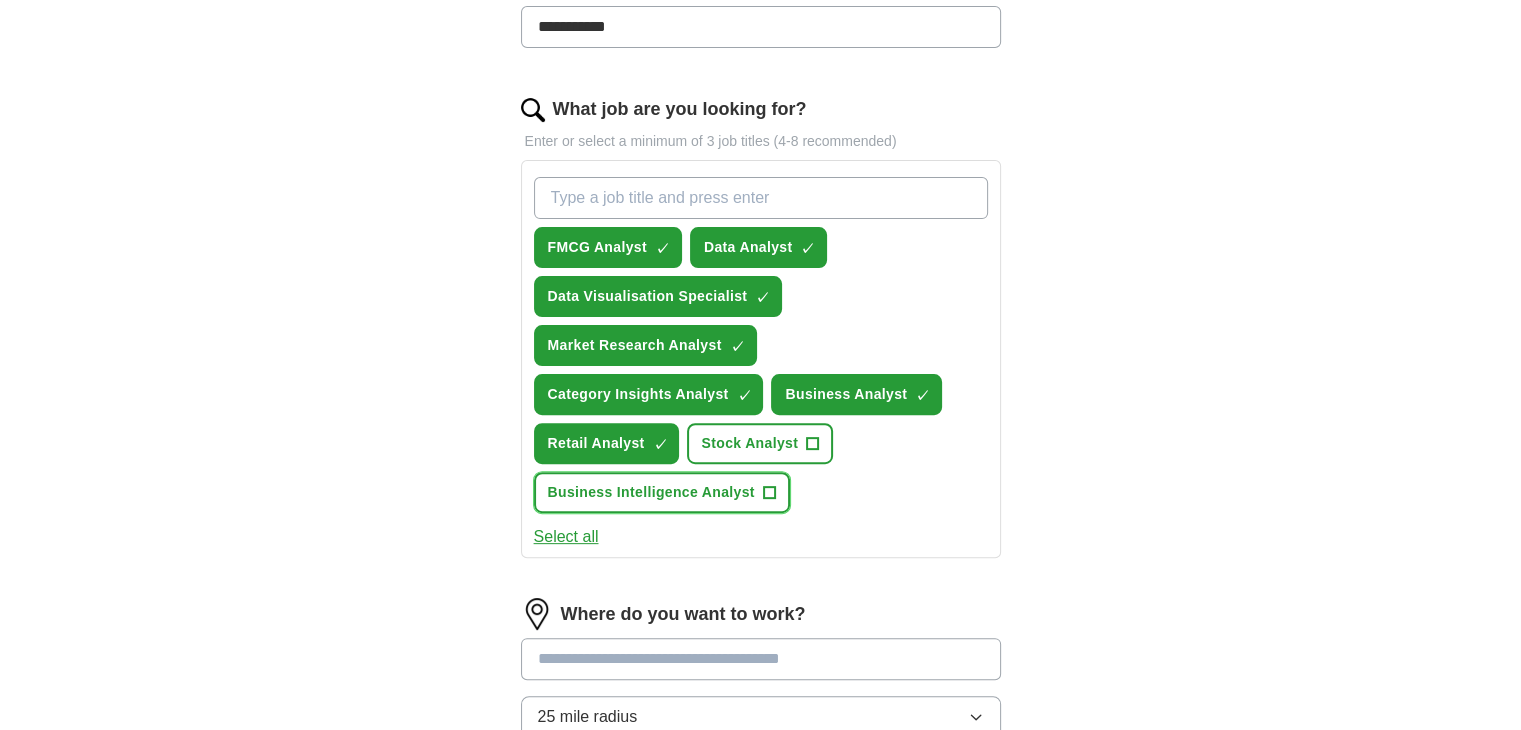 click on "+" at bounding box center (769, 493) 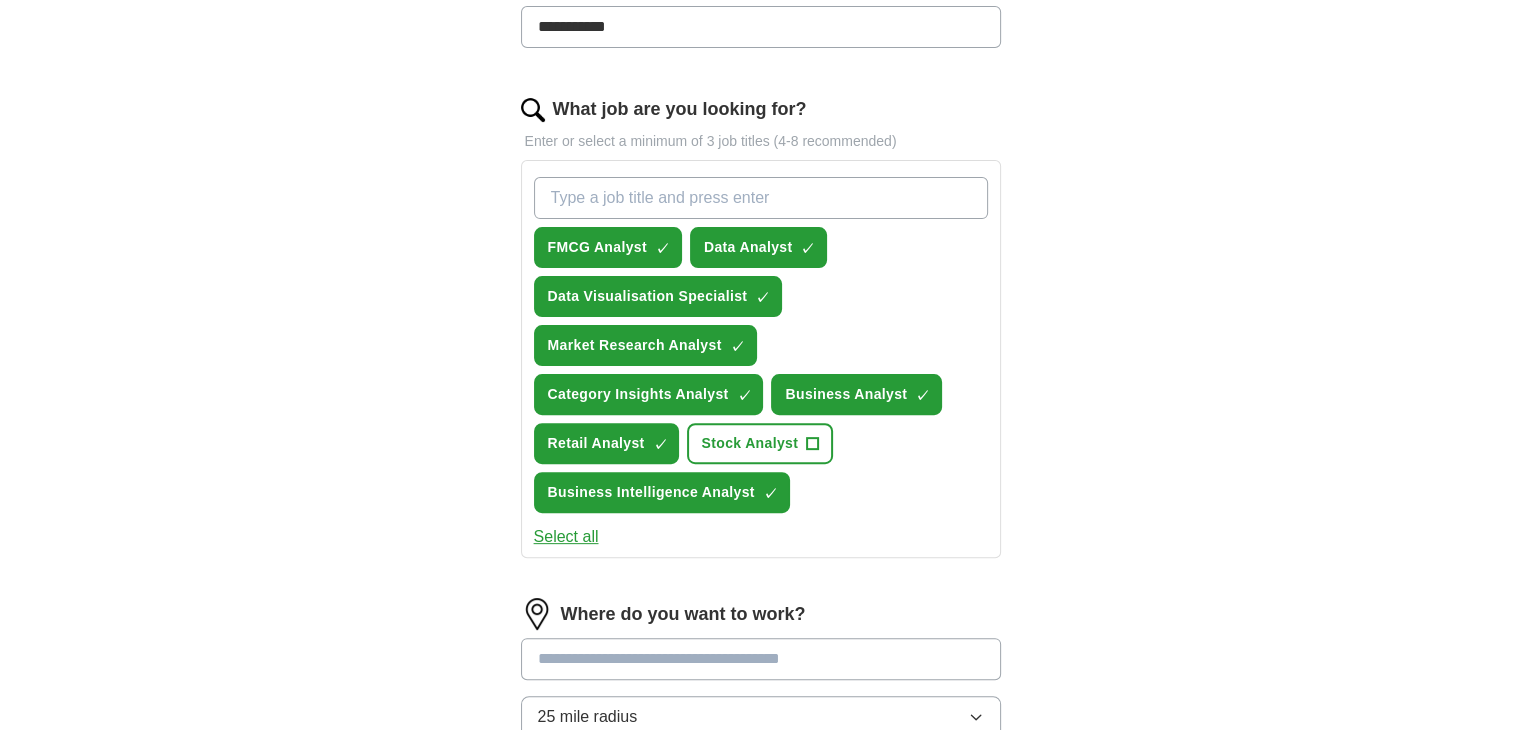 click on "Select all" at bounding box center (566, 537) 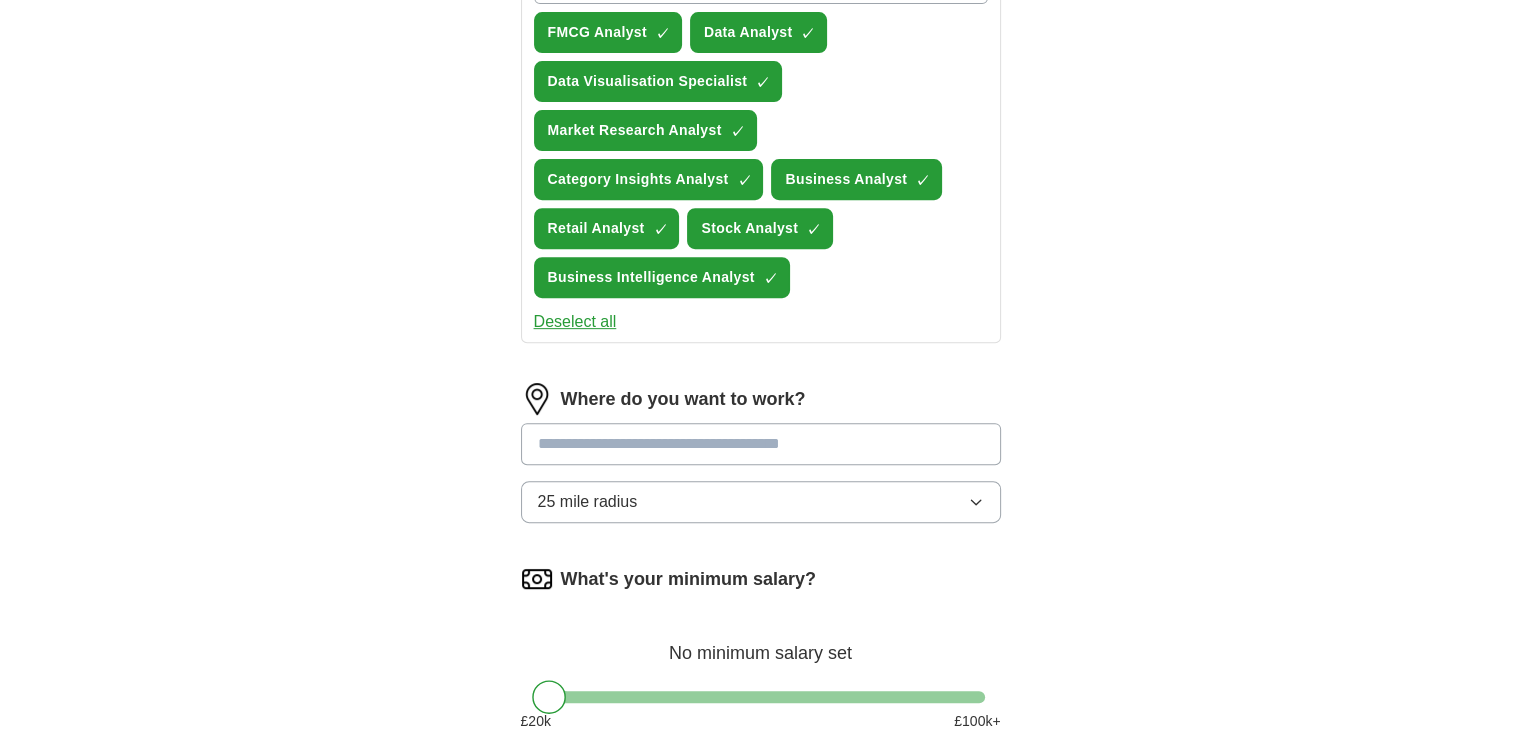 scroll, scrollTop: 915, scrollLeft: 0, axis: vertical 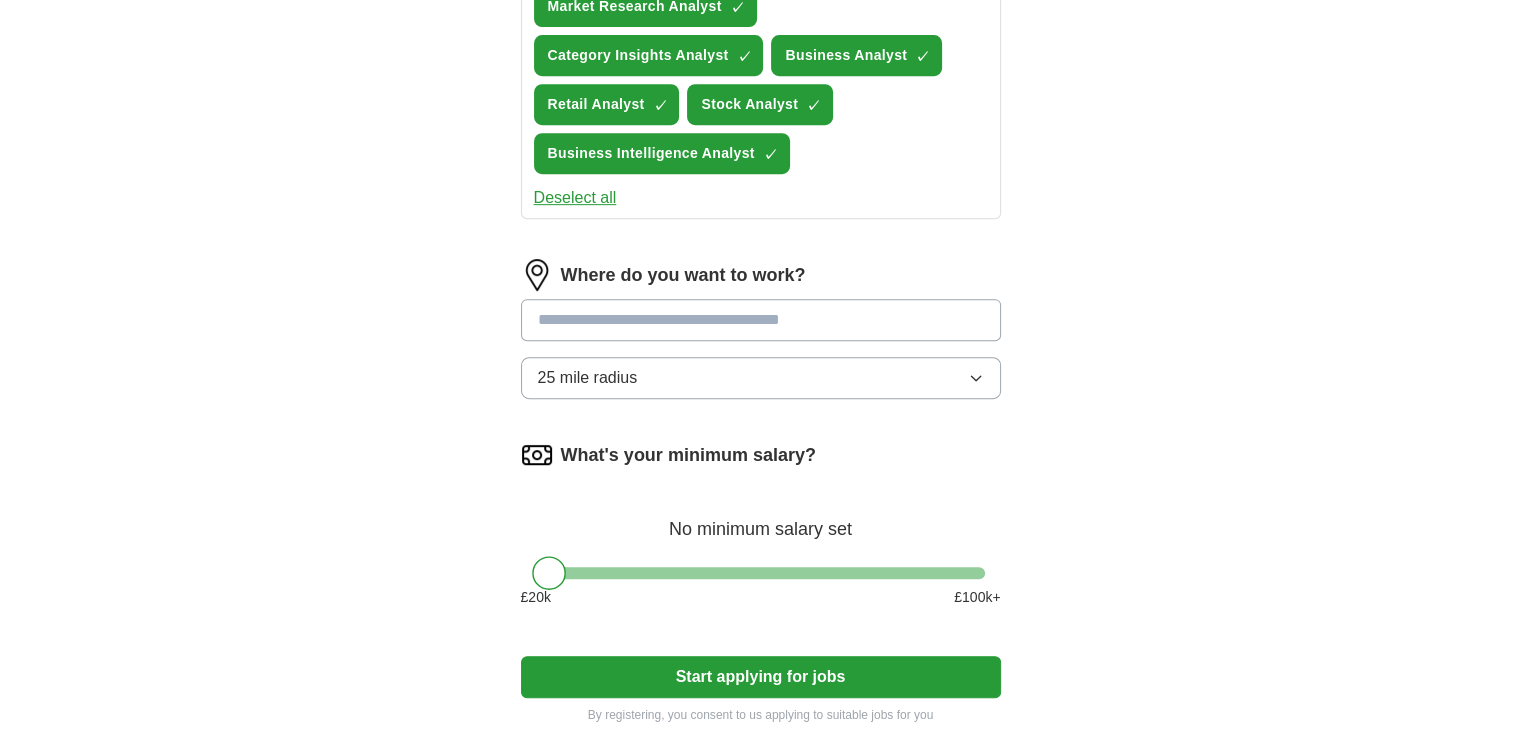 click at bounding box center (761, 320) 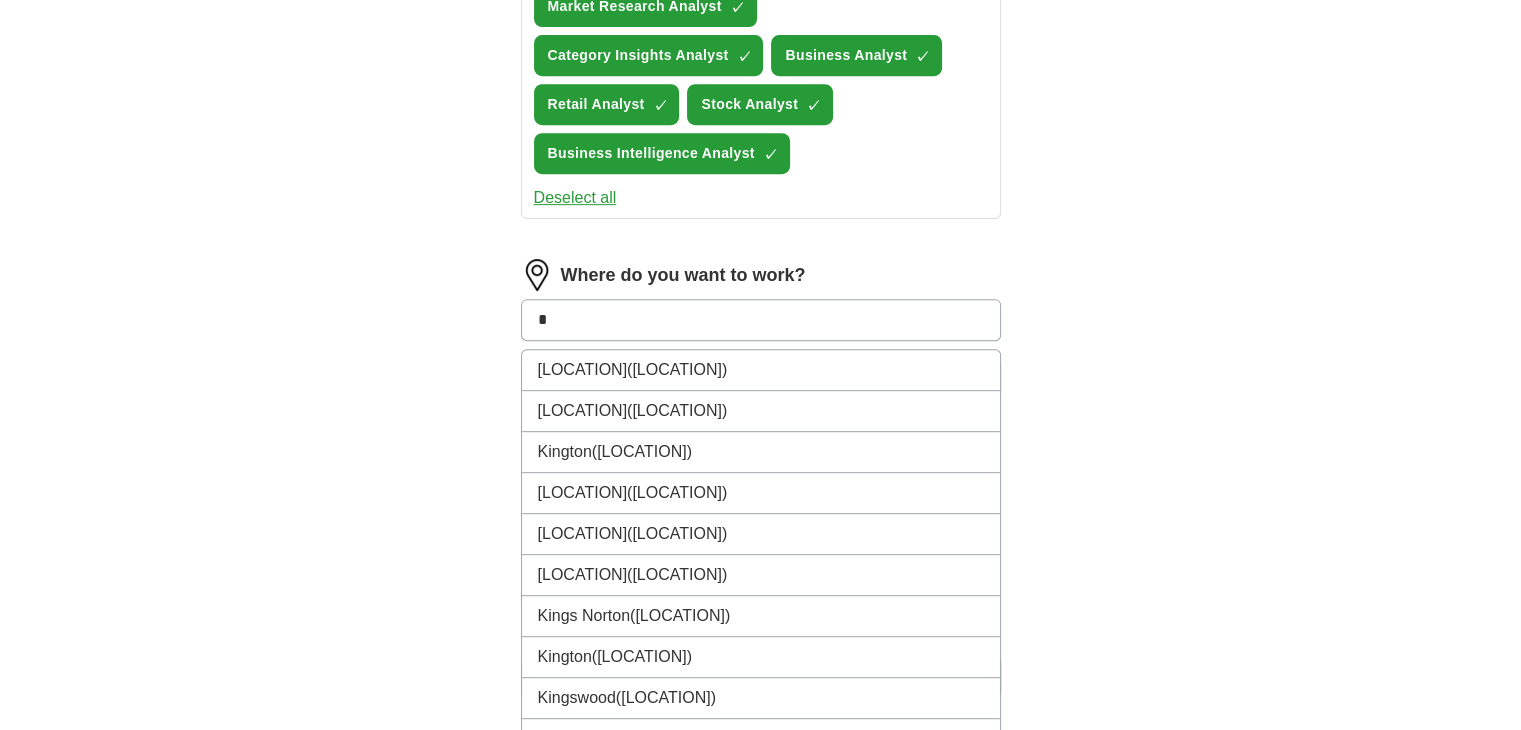 type on "*" 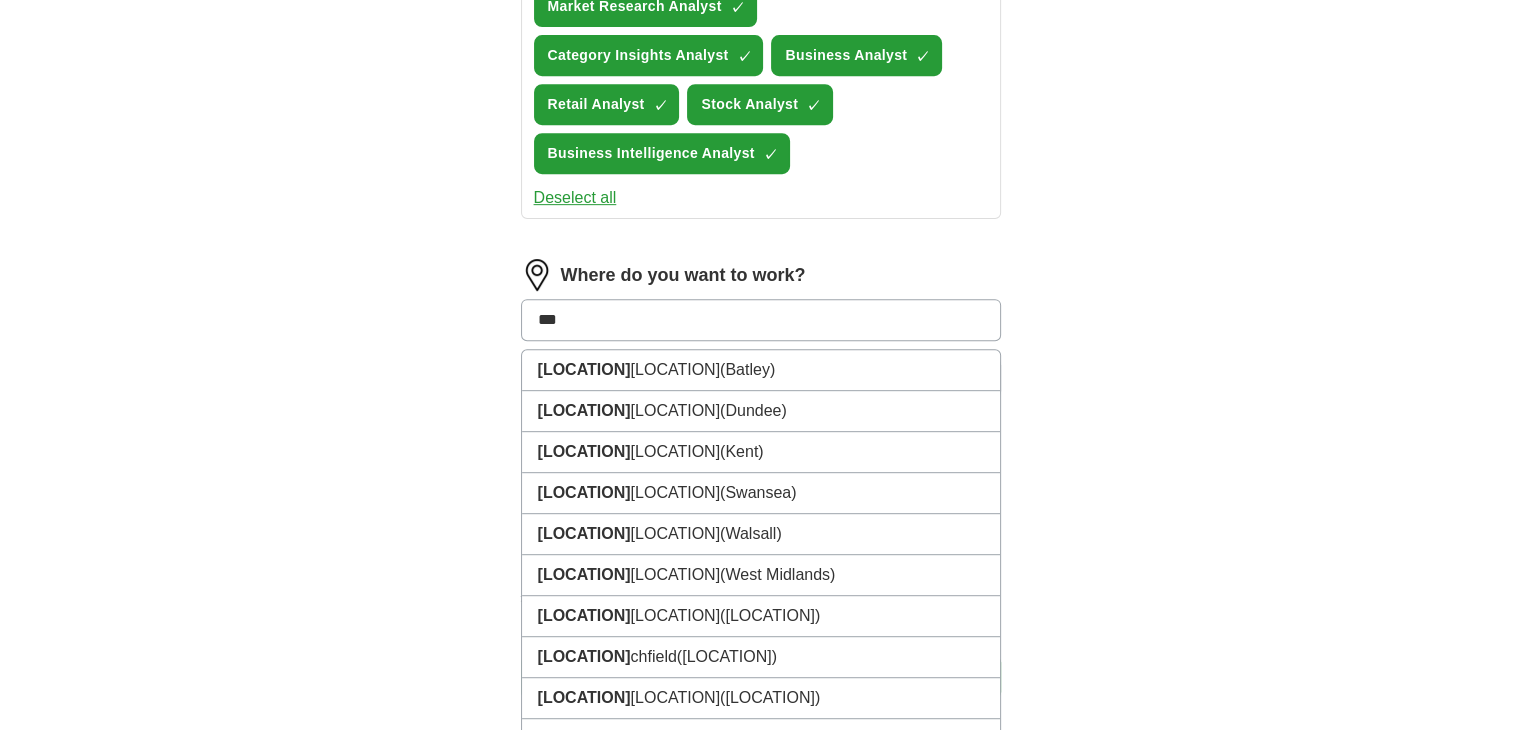 type on "****" 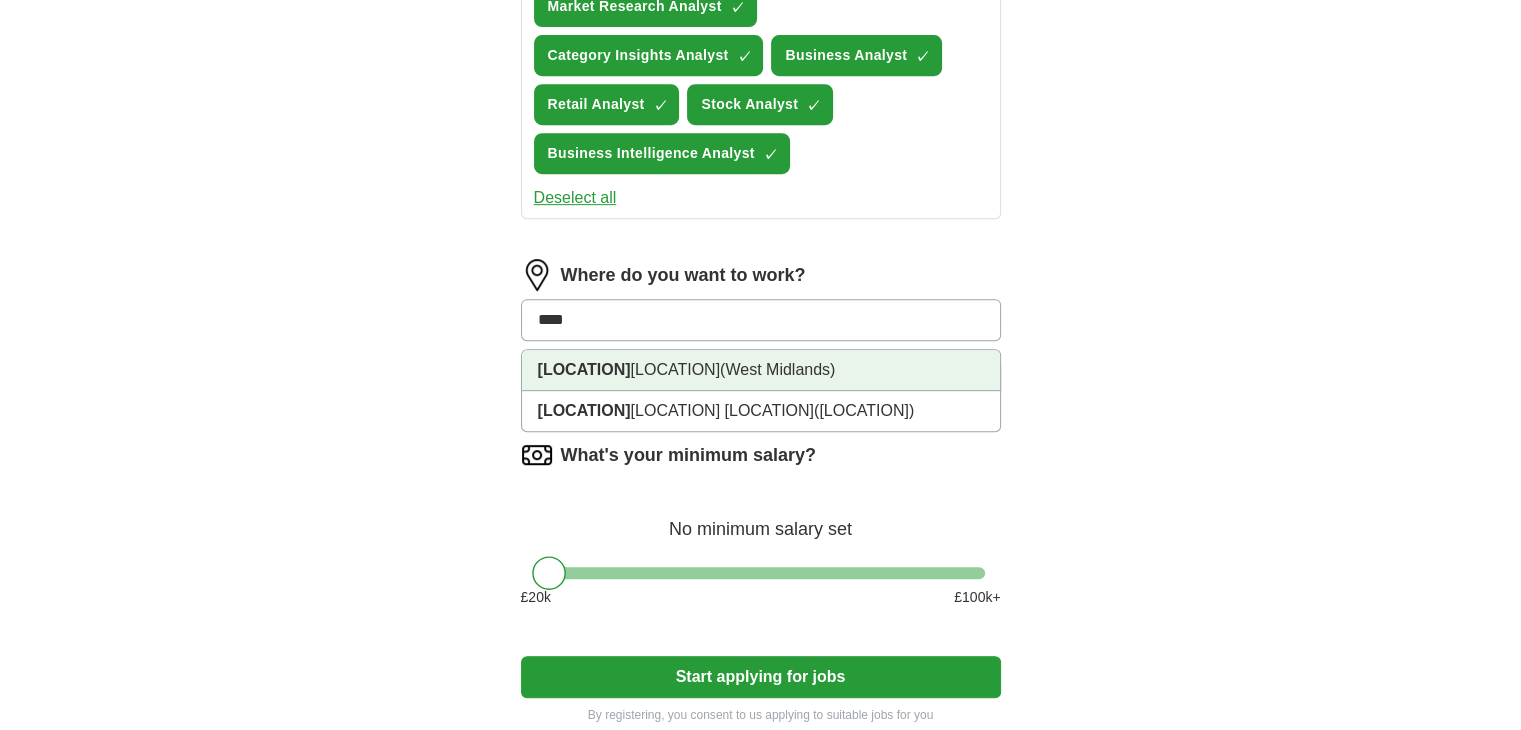 click on "(West Midlands)" at bounding box center (777, 369) 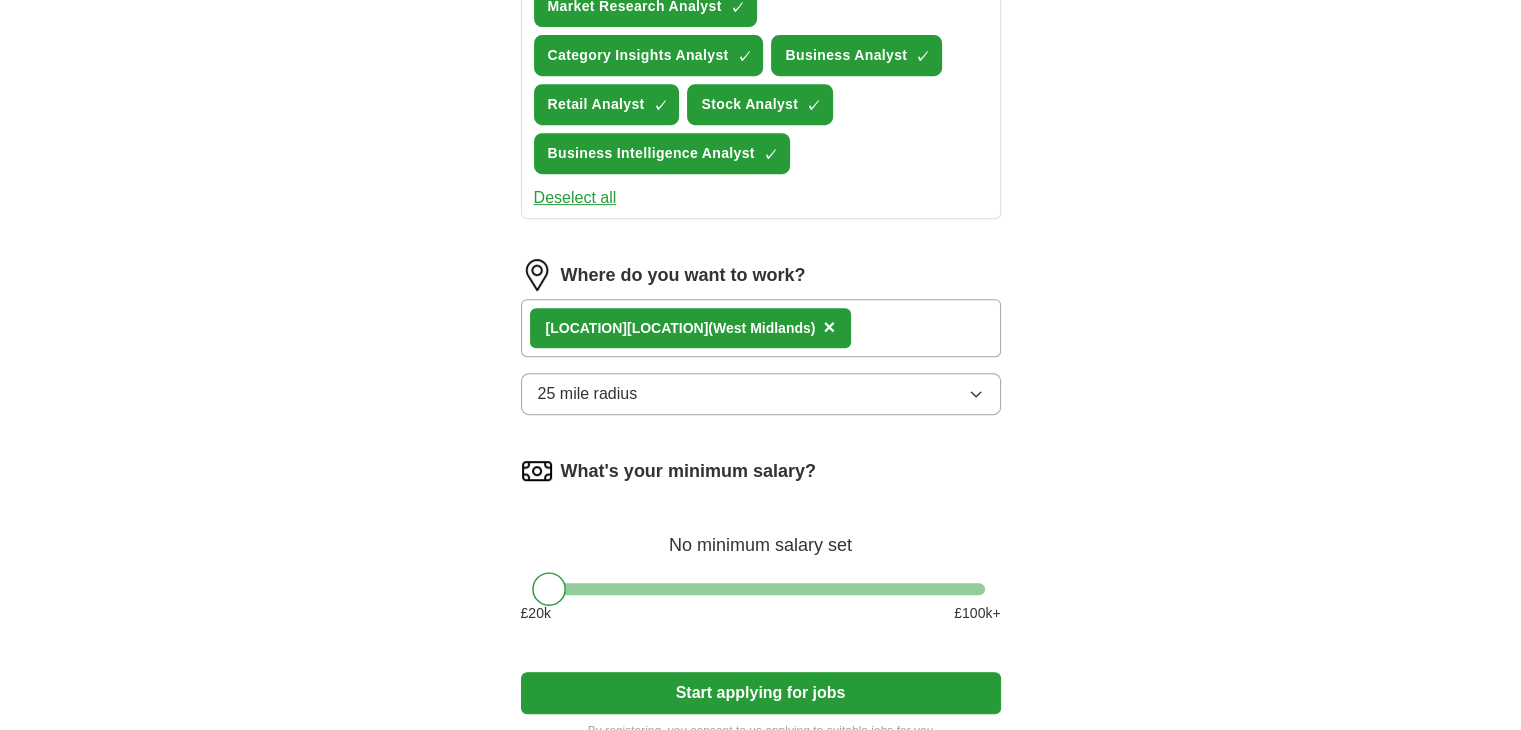 click on "[LOCATION] ([LOCATION]) ×" at bounding box center (761, 328) 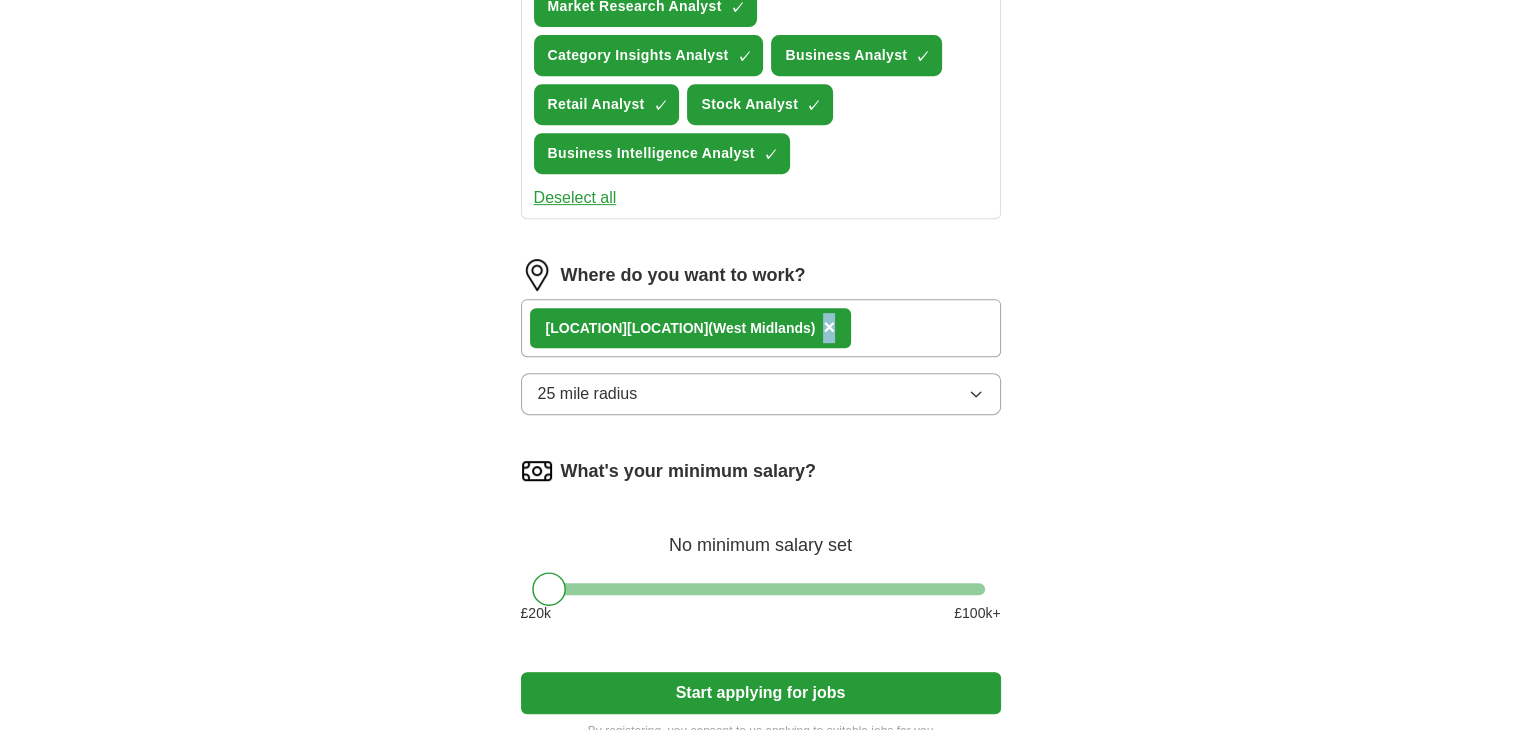 drag, startPoint x: 806, startPoint y: 323, endPoint x: 754, endPoint y: 317, distance: 52.34501 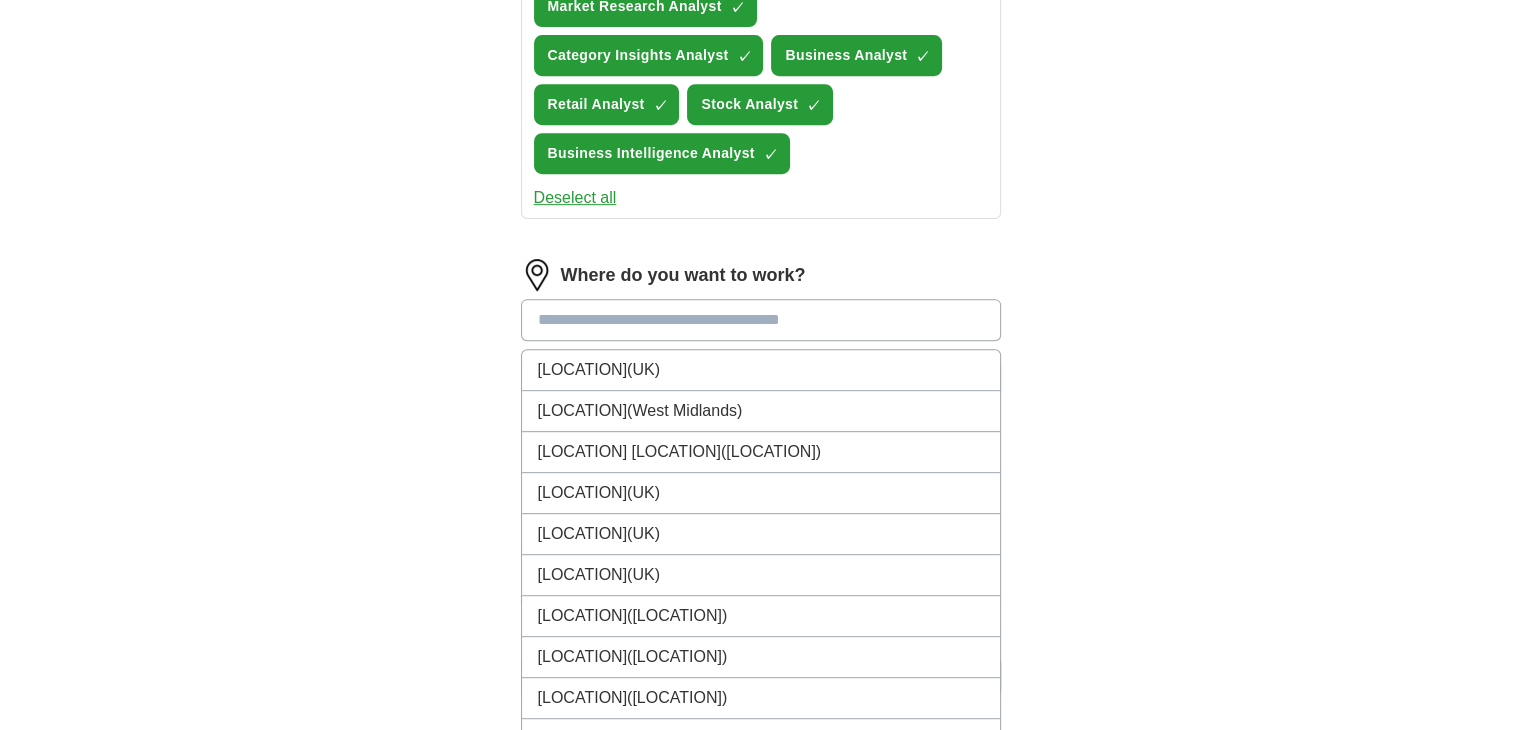 click at bounding box center (761, 320) 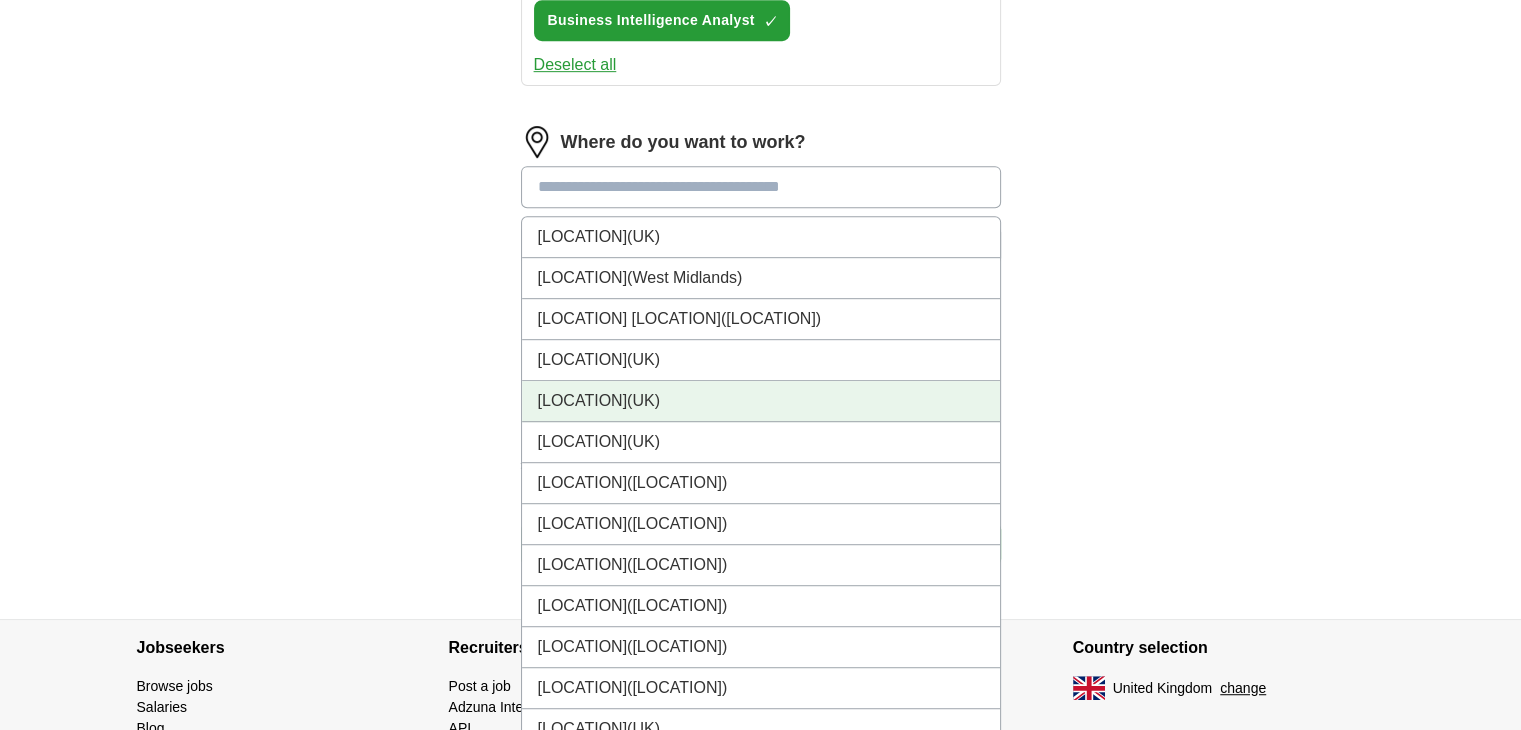scroll, scrollTop: 1047, scrollLeft: 0, axis: vertical 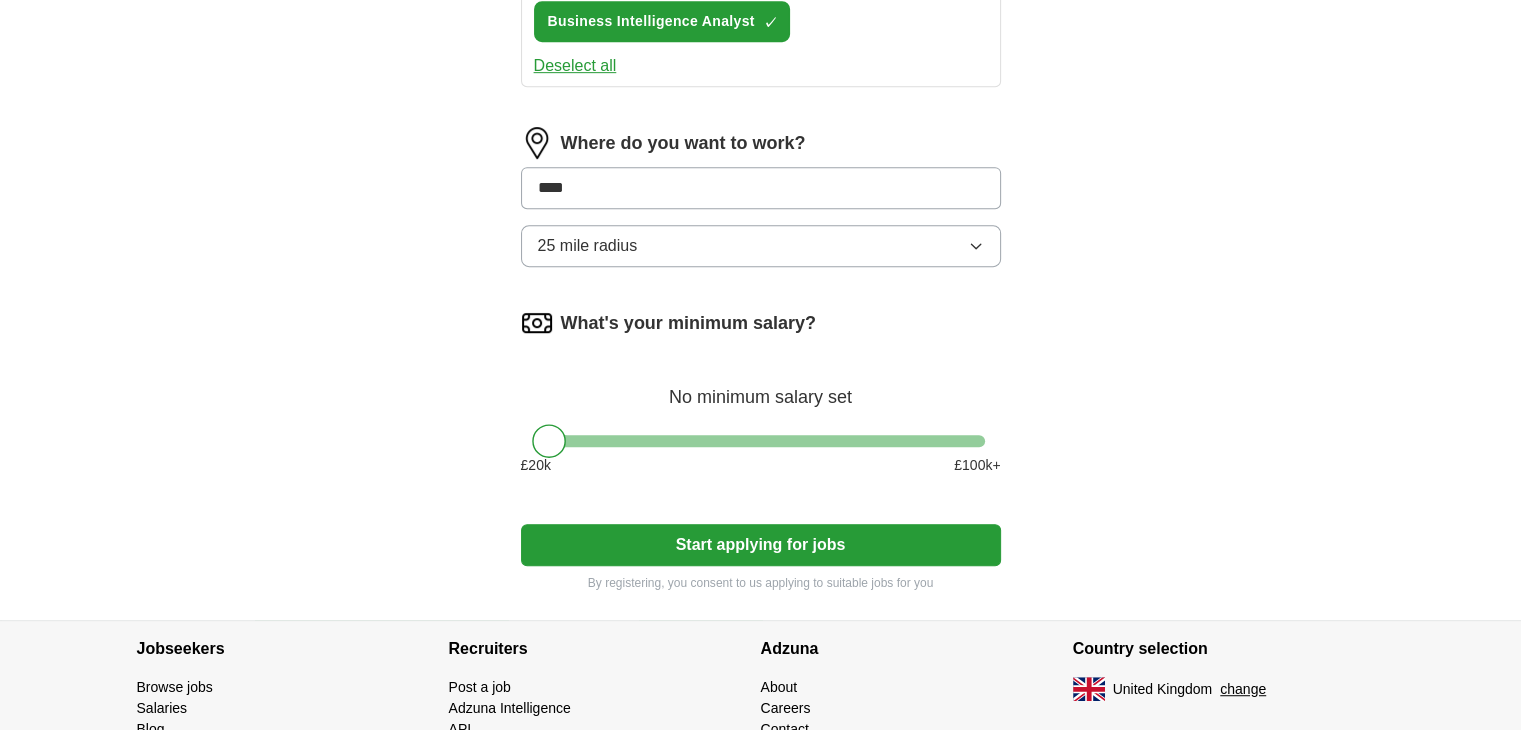 type on "*****" 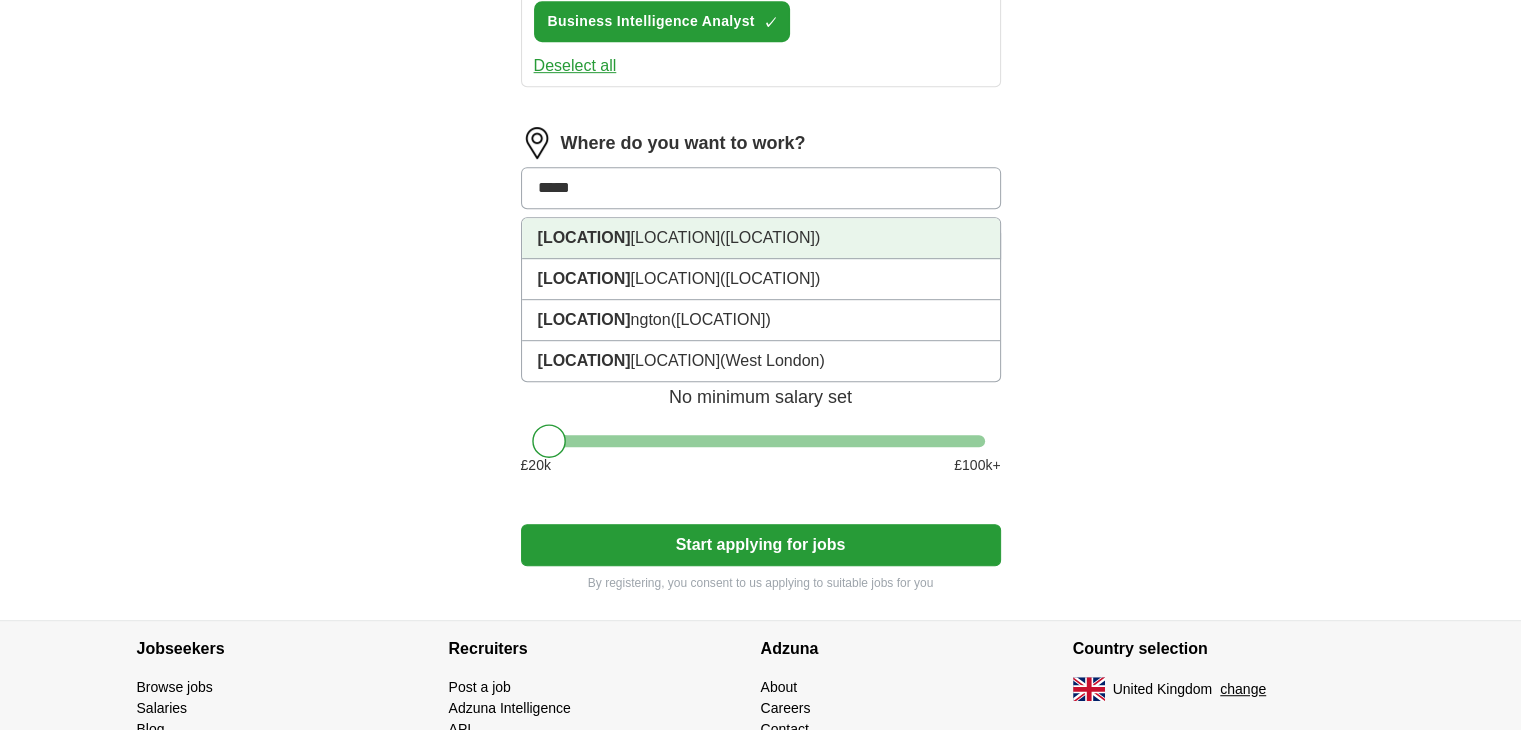 click on "[LOCATION] ([LOCATION])" at bounding box center (761, 238) 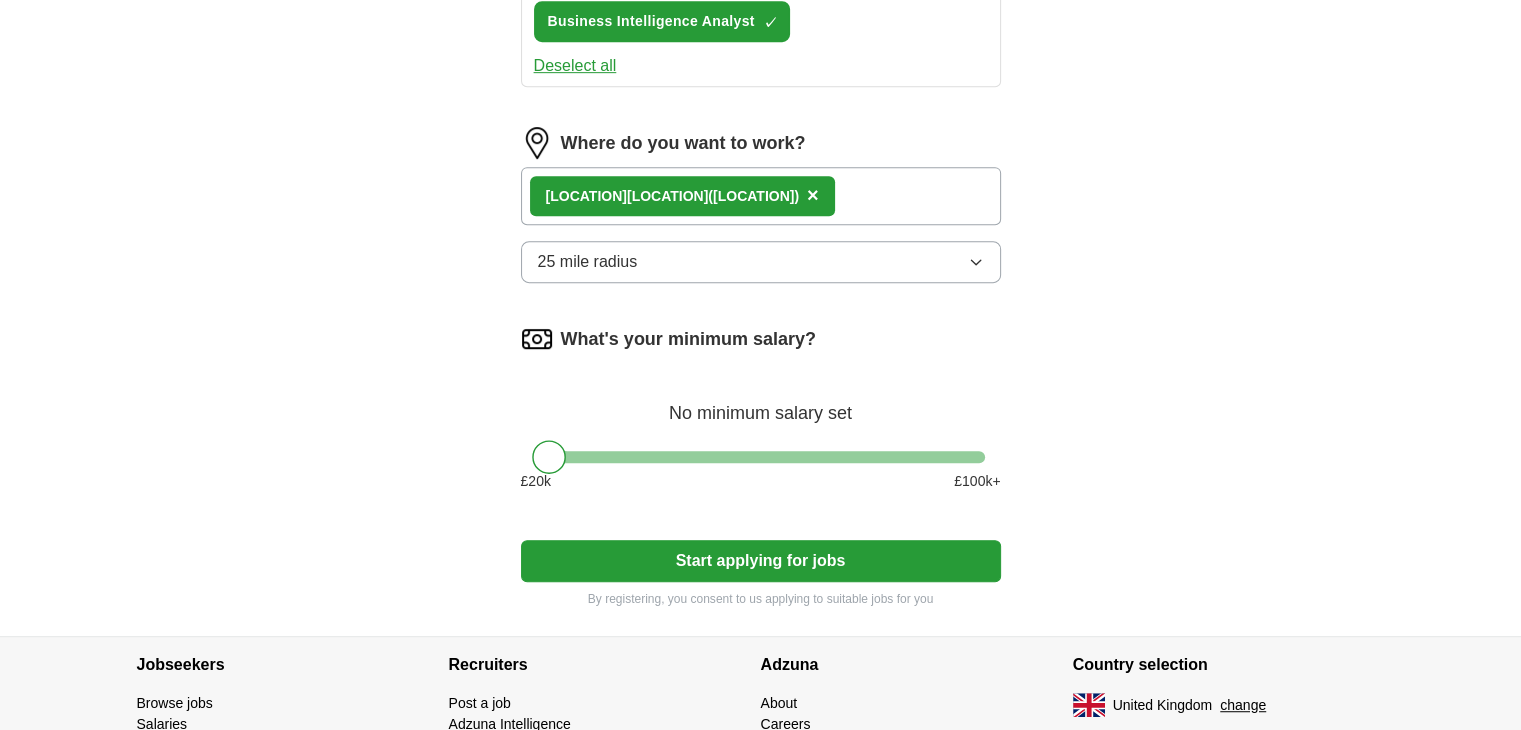 click on "25 mile radius" at bounding box center [761, 262] 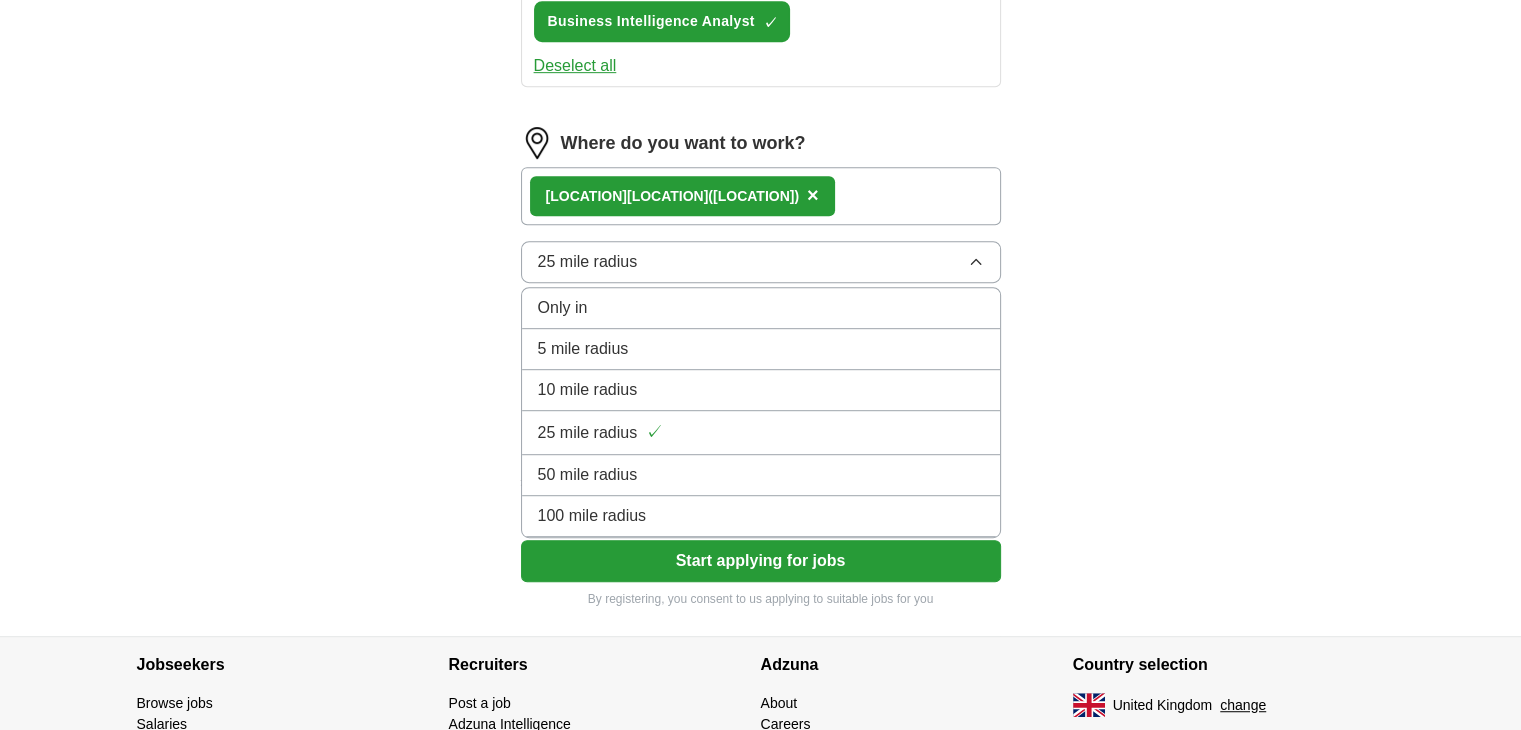 click on "100 mile radius" at bounding box center (592, 516) 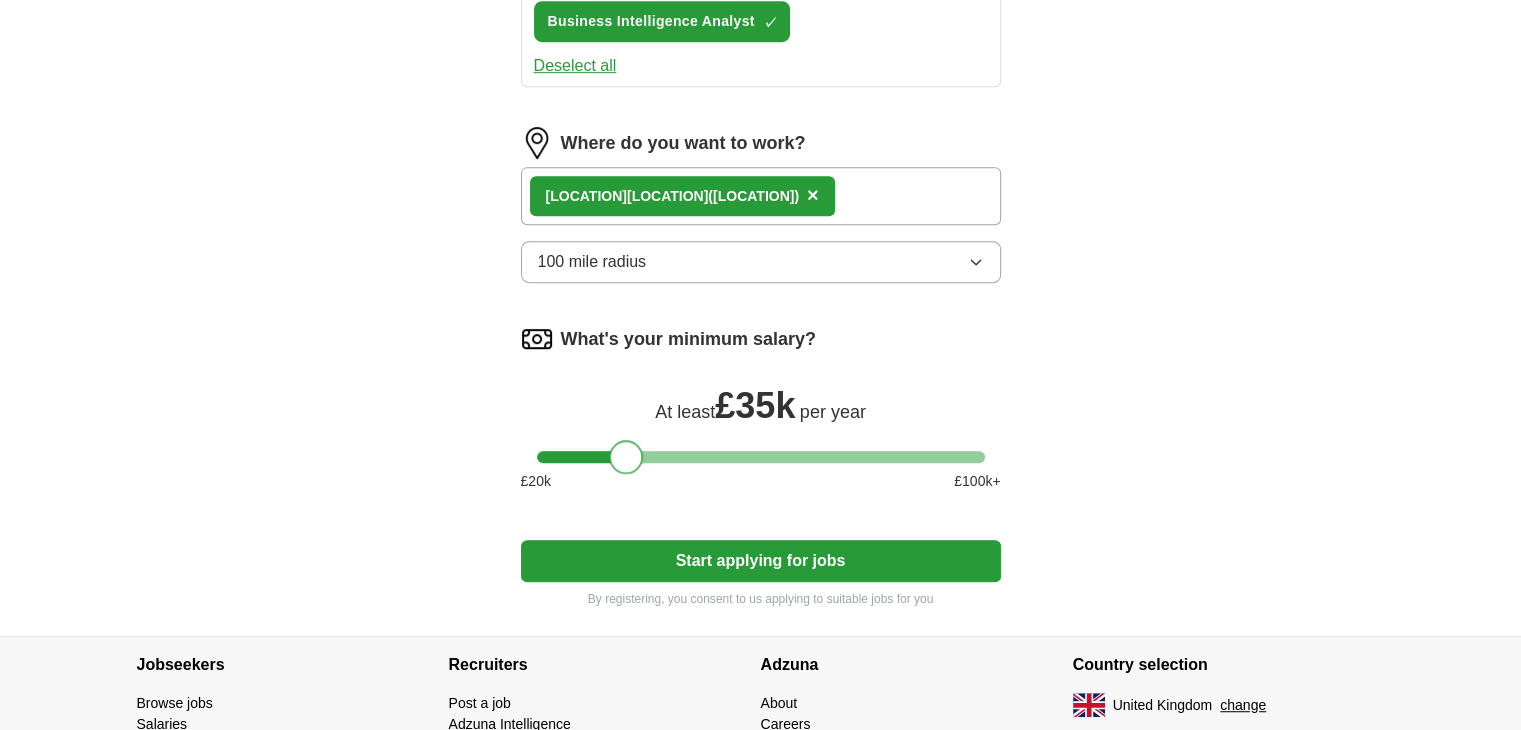 drag, startPoint x: 552, startPoint y: 446, endPoint x: 632, endPoint y: 456, distance: 80.622574 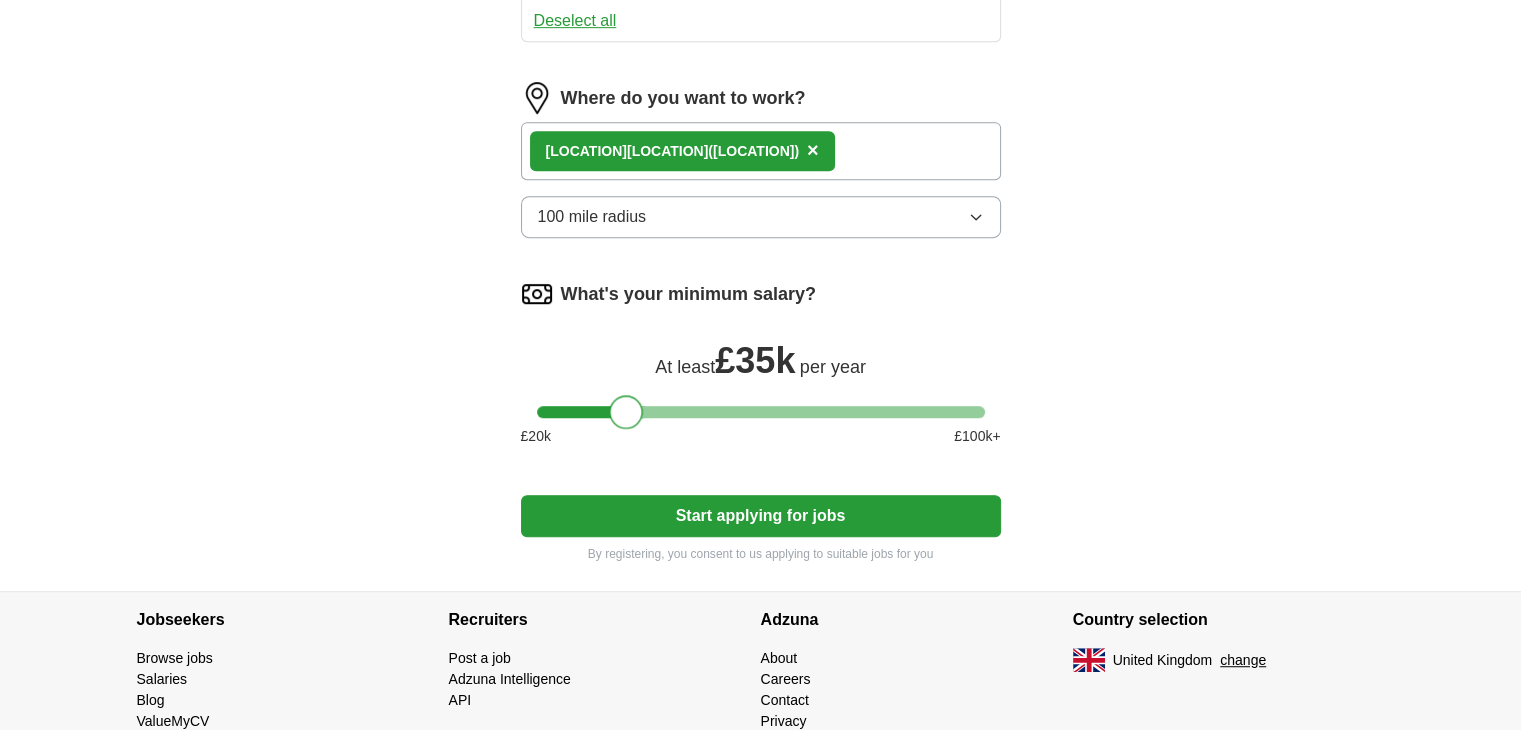 scroll, scrollTop: 1094, scrollLeft: 0, axis: vertical 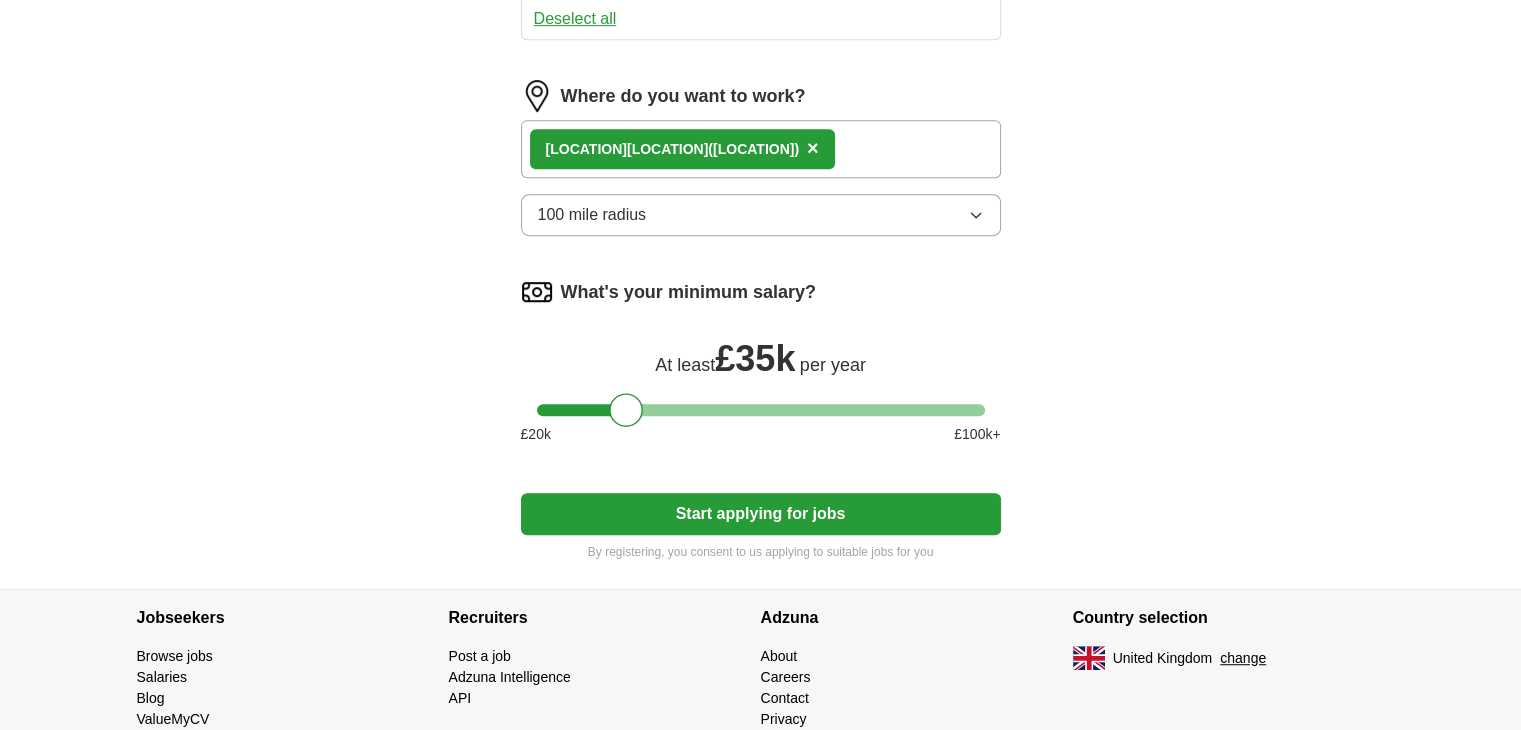 click on "Start applying for jobs" at bounding box center [761, 514] 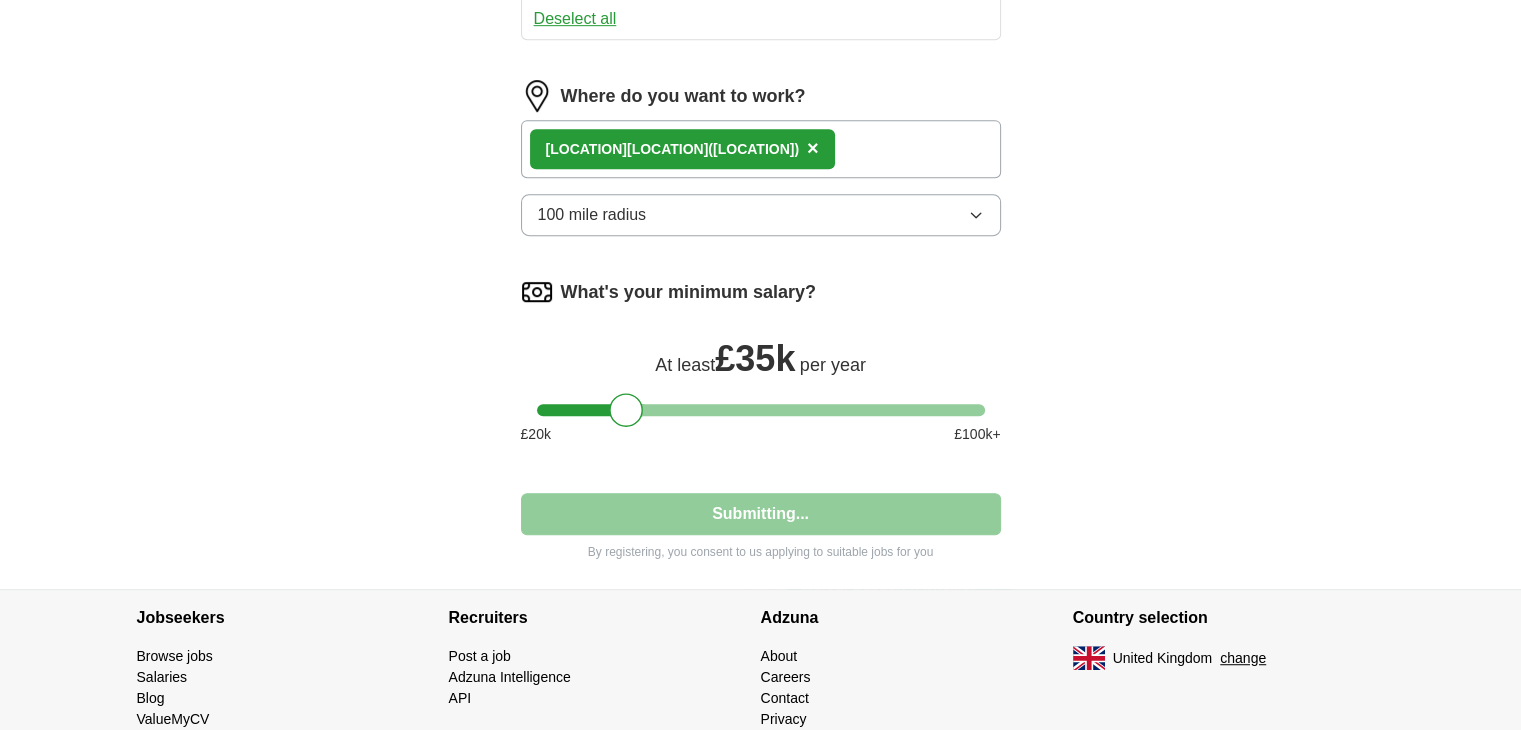 select on "**" 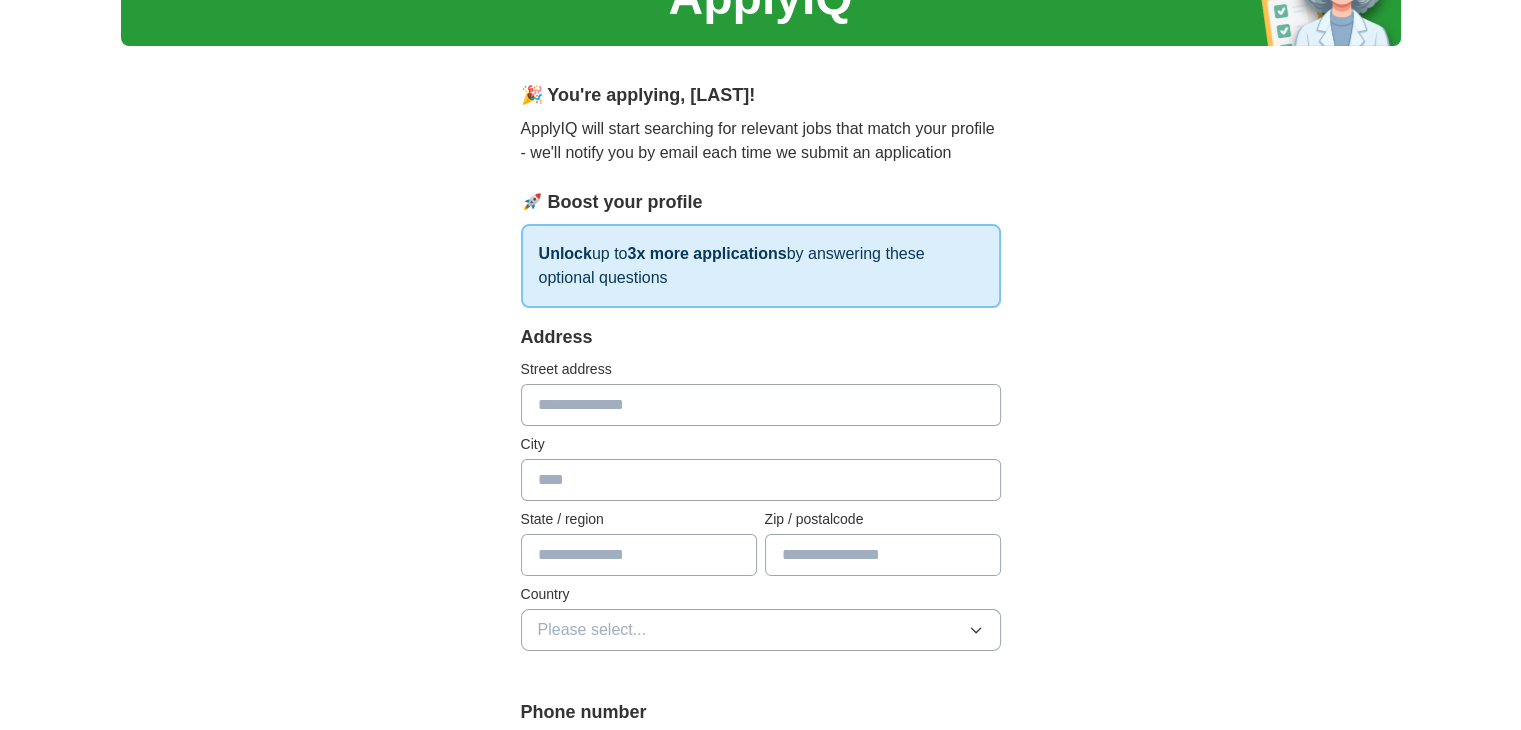 scroll, scrollTop: 114, scrollLeft: 0, axis: vertical 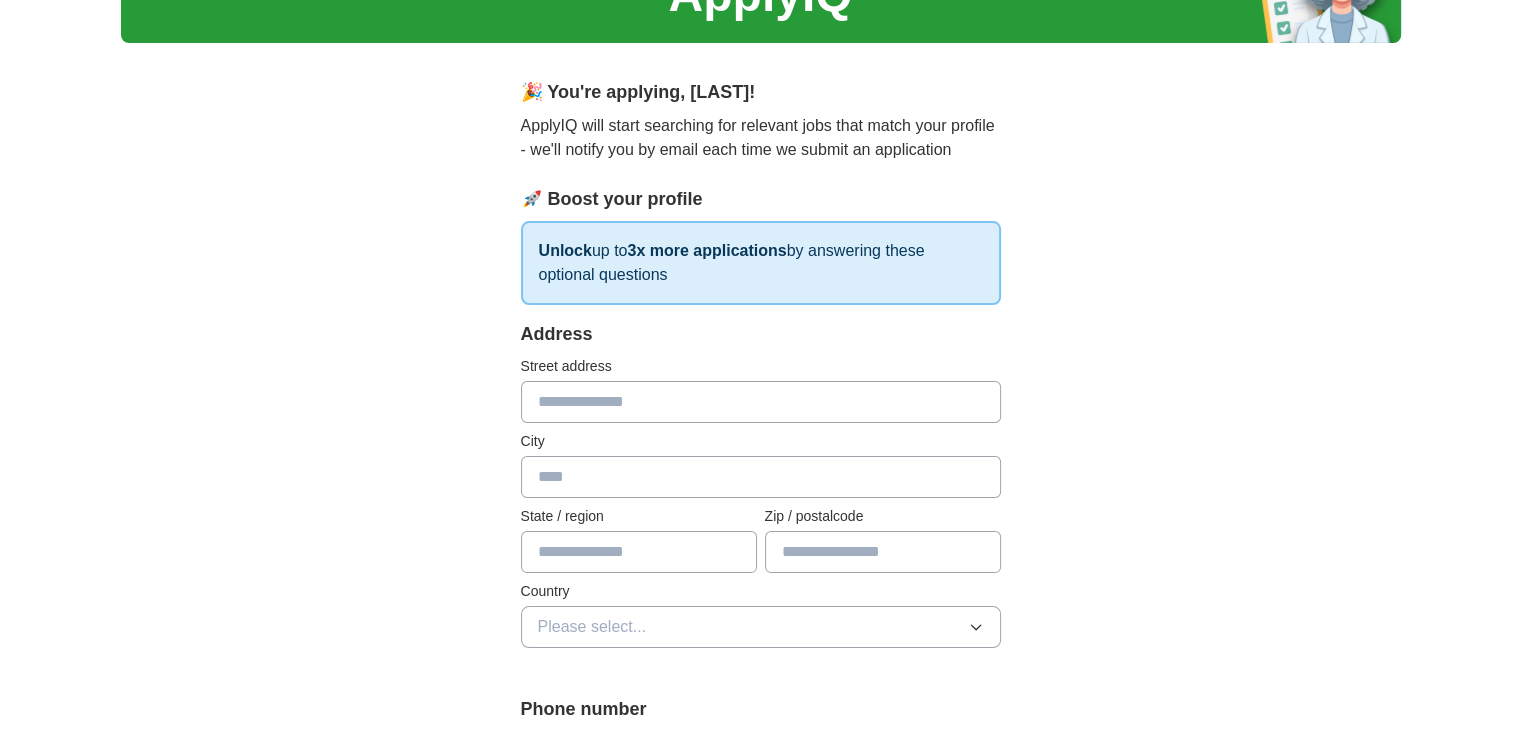 click at bounding box center (761, 402) 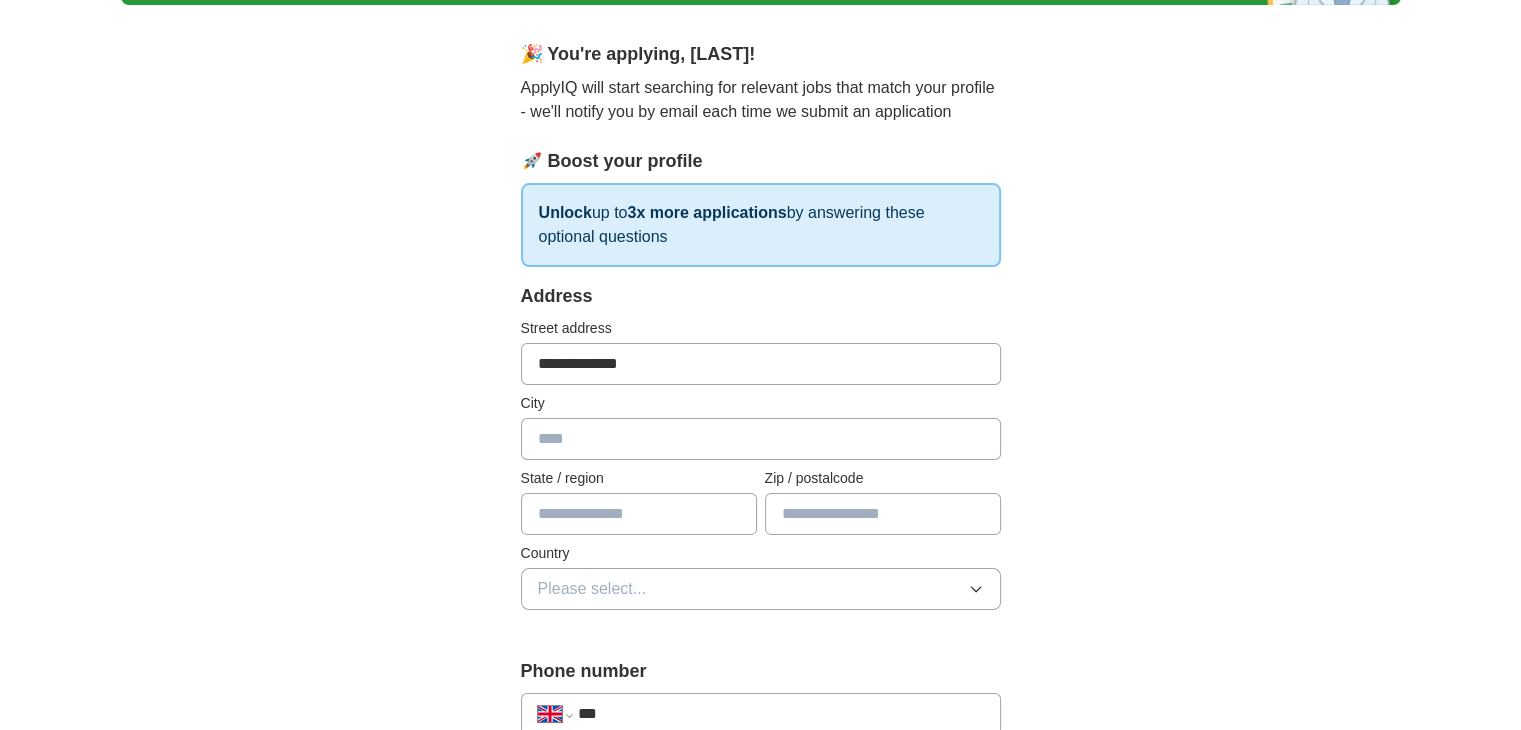 scroll, scrollTop: 154, scrollLeft: 0, axis: vertical 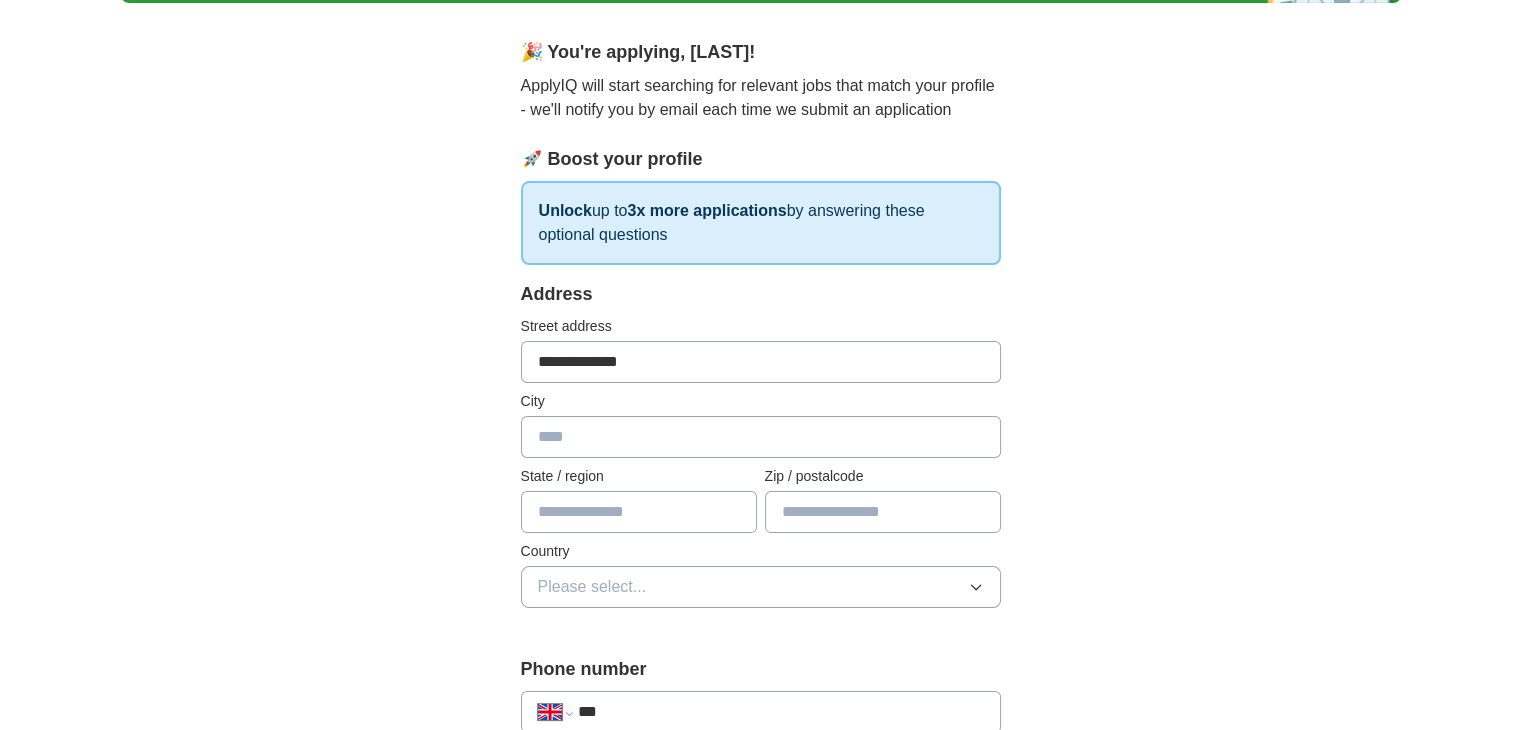 type on "**********" 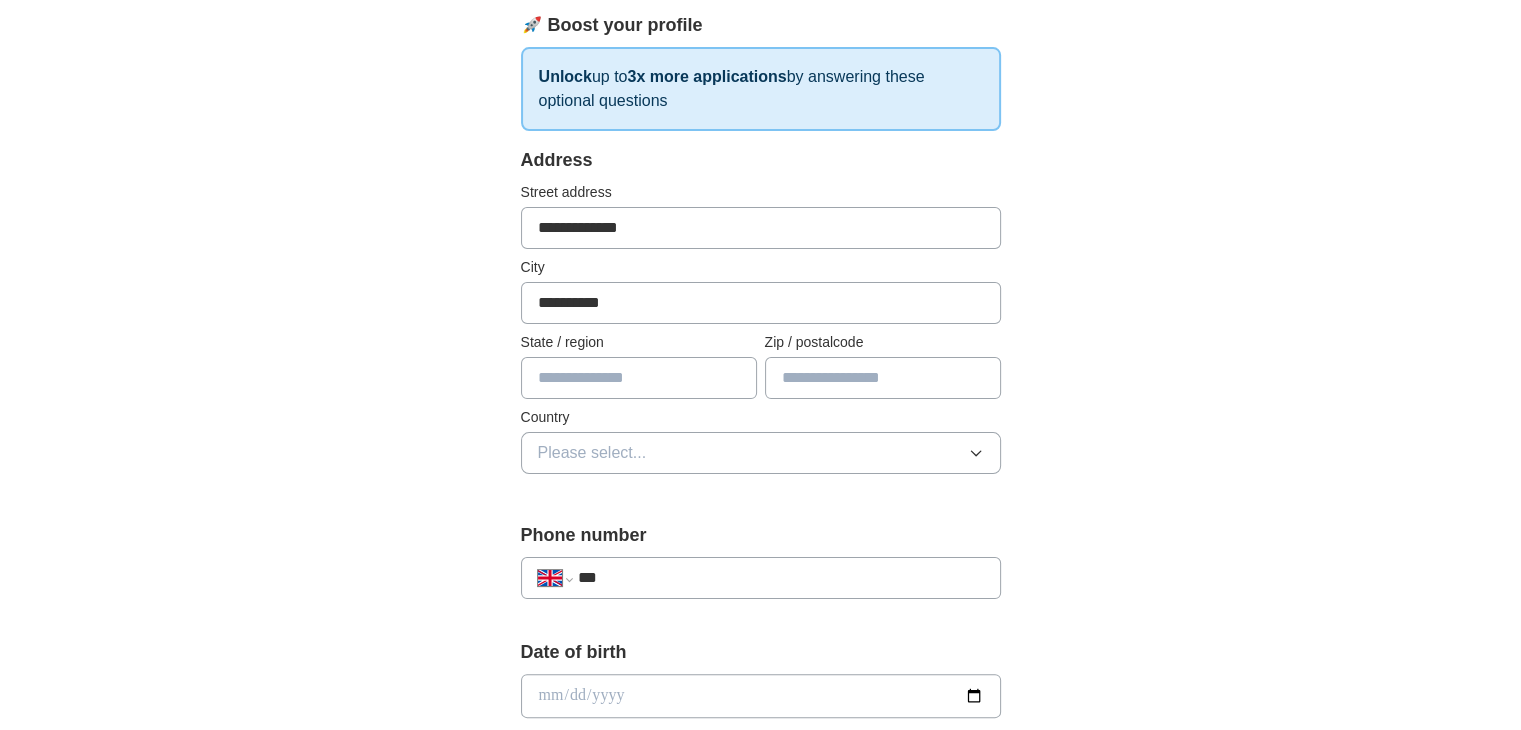 scroll, scrollTop: 290, scrollLeft: 0, axis: vertical 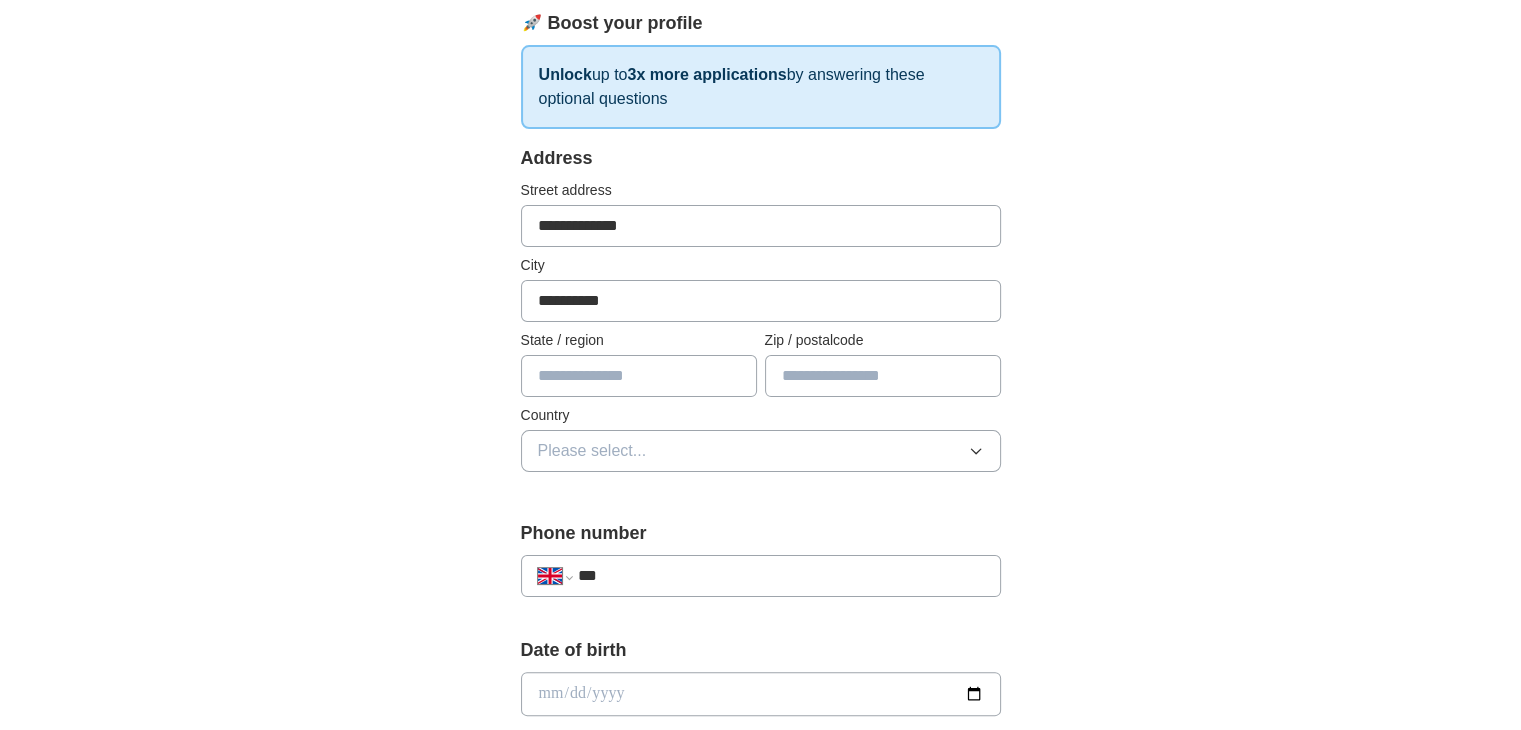 click at bounding box center [639, 376] 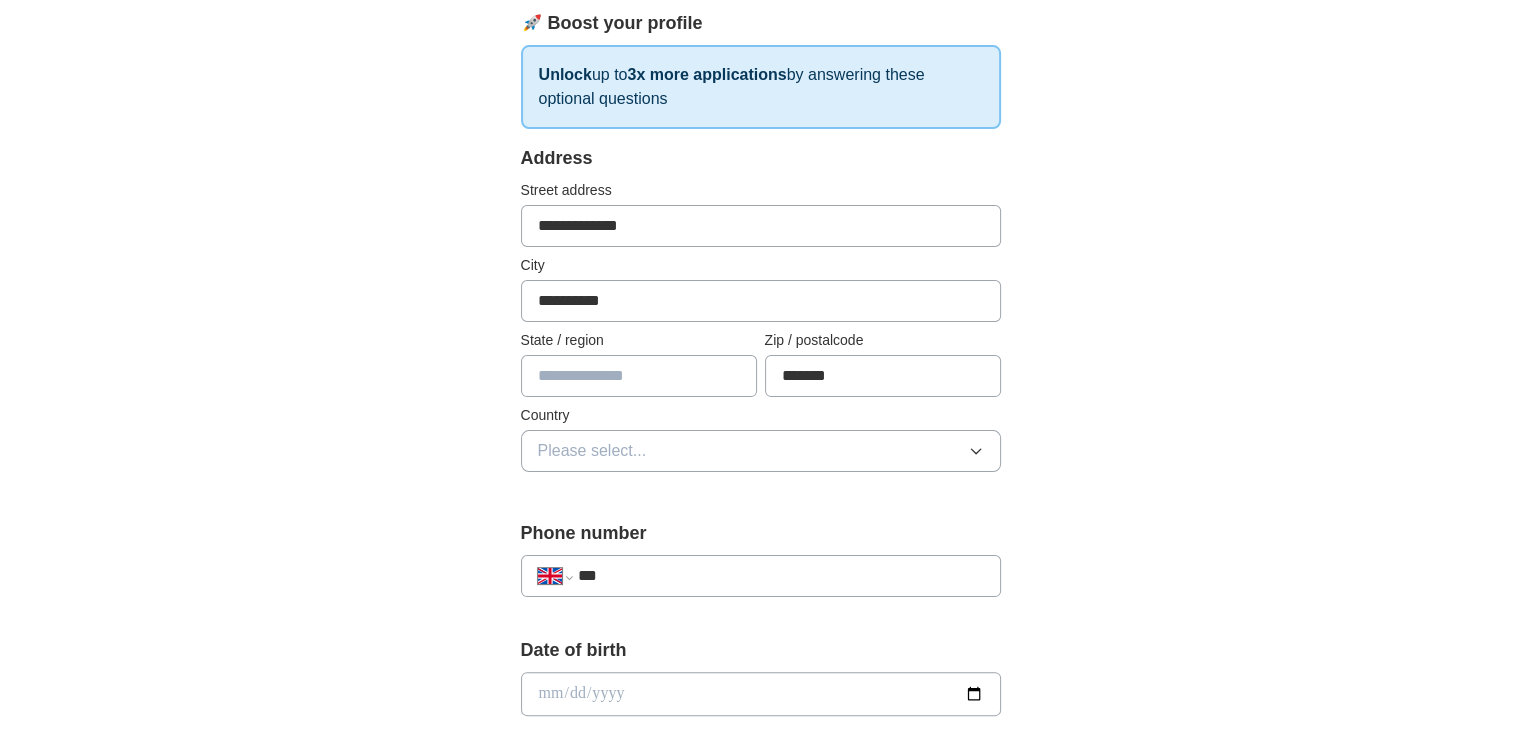 type on "*******" 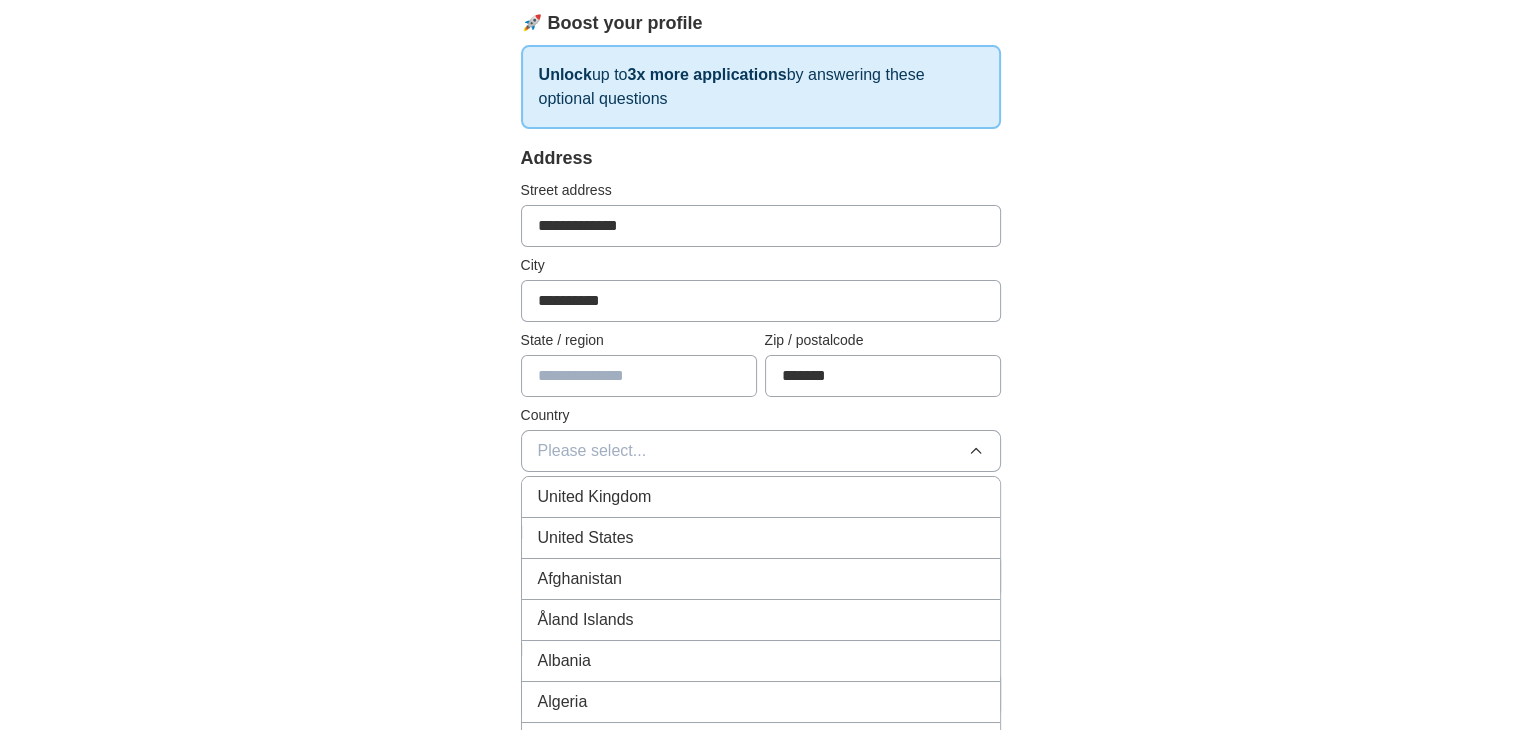 click on "United Kingdom" at bounding box center [761, 497] 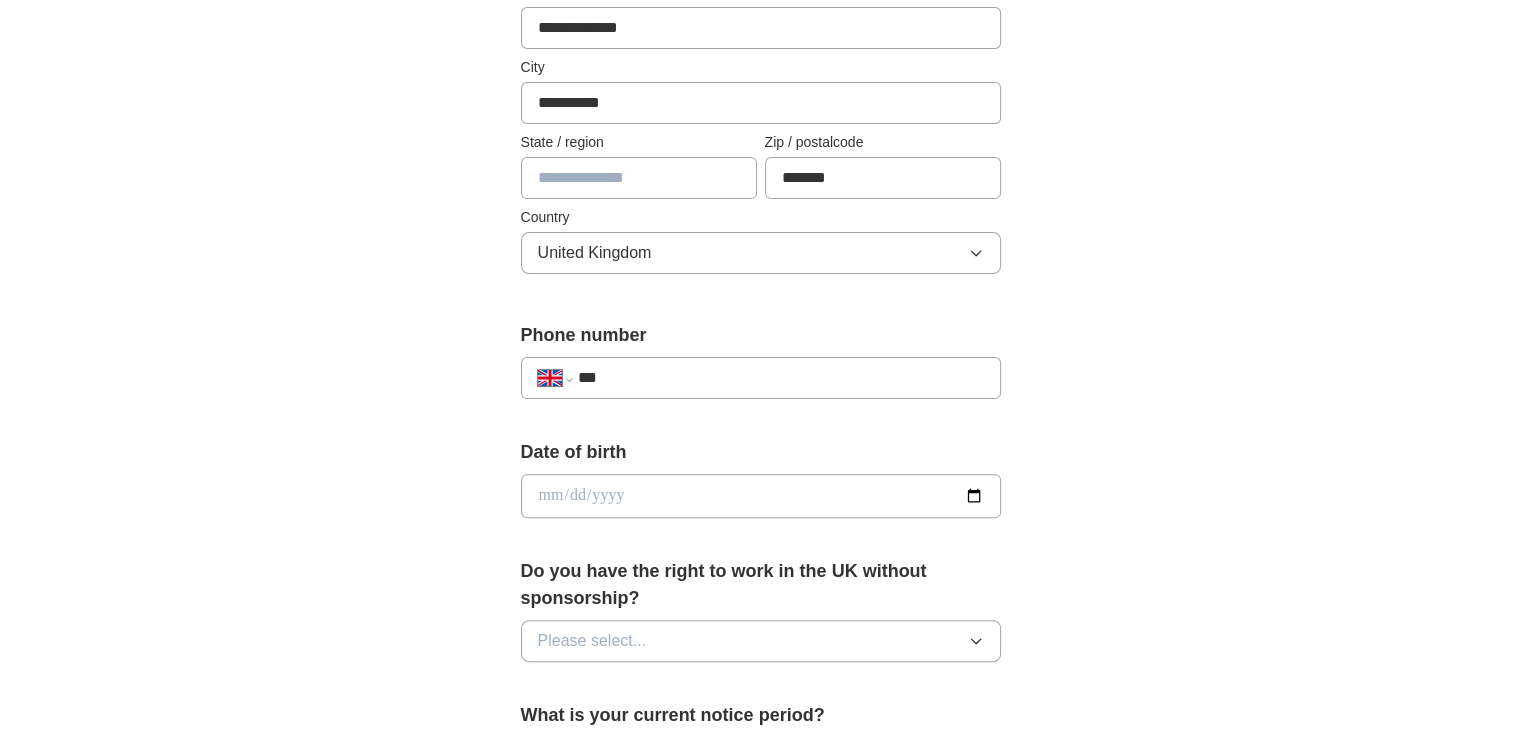 scroll, scrollTop: 491, scrollLeft: 0, axis: vertical 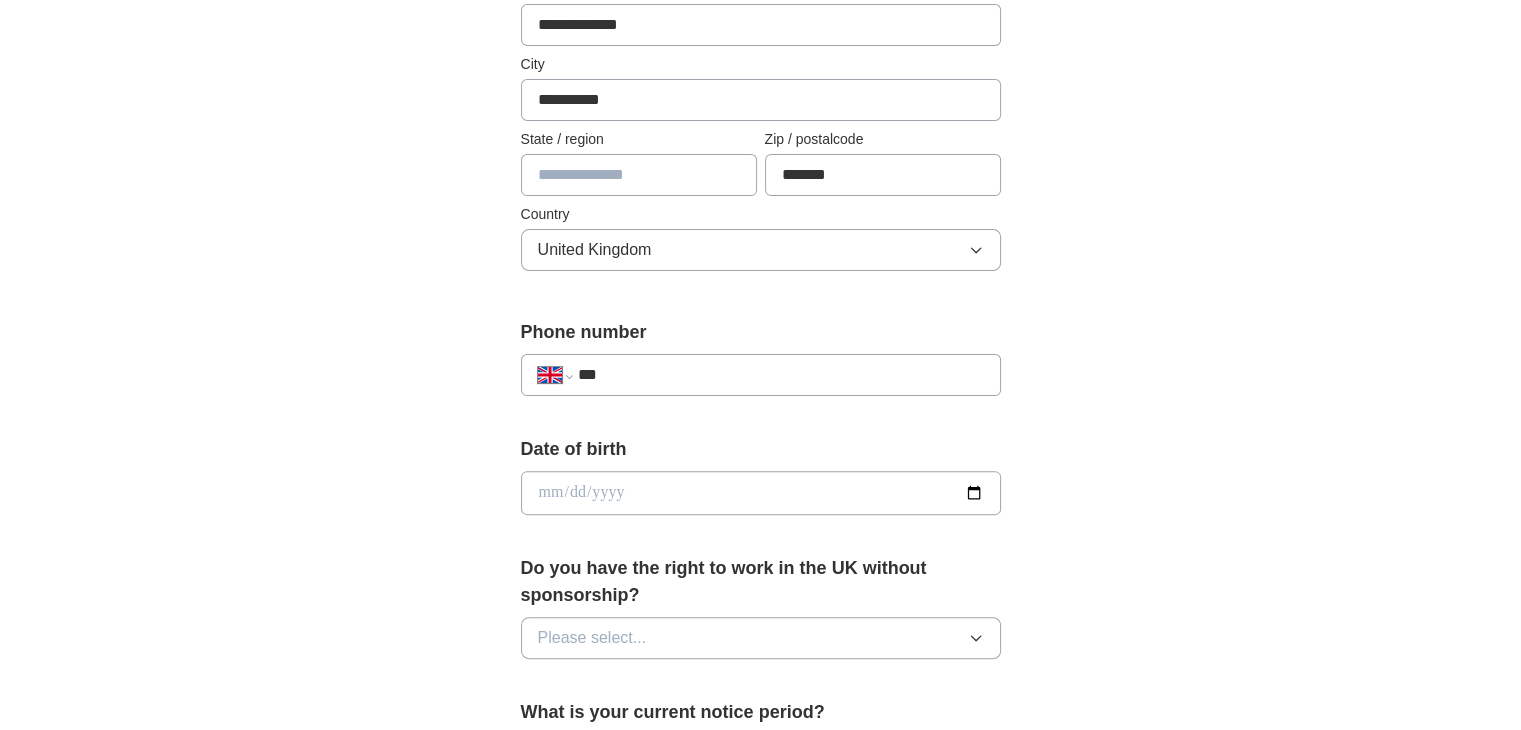 drag, startPoint x: 676, startPoint y: 356, endPoint x: 676, endPoint y: 367, distance: 11 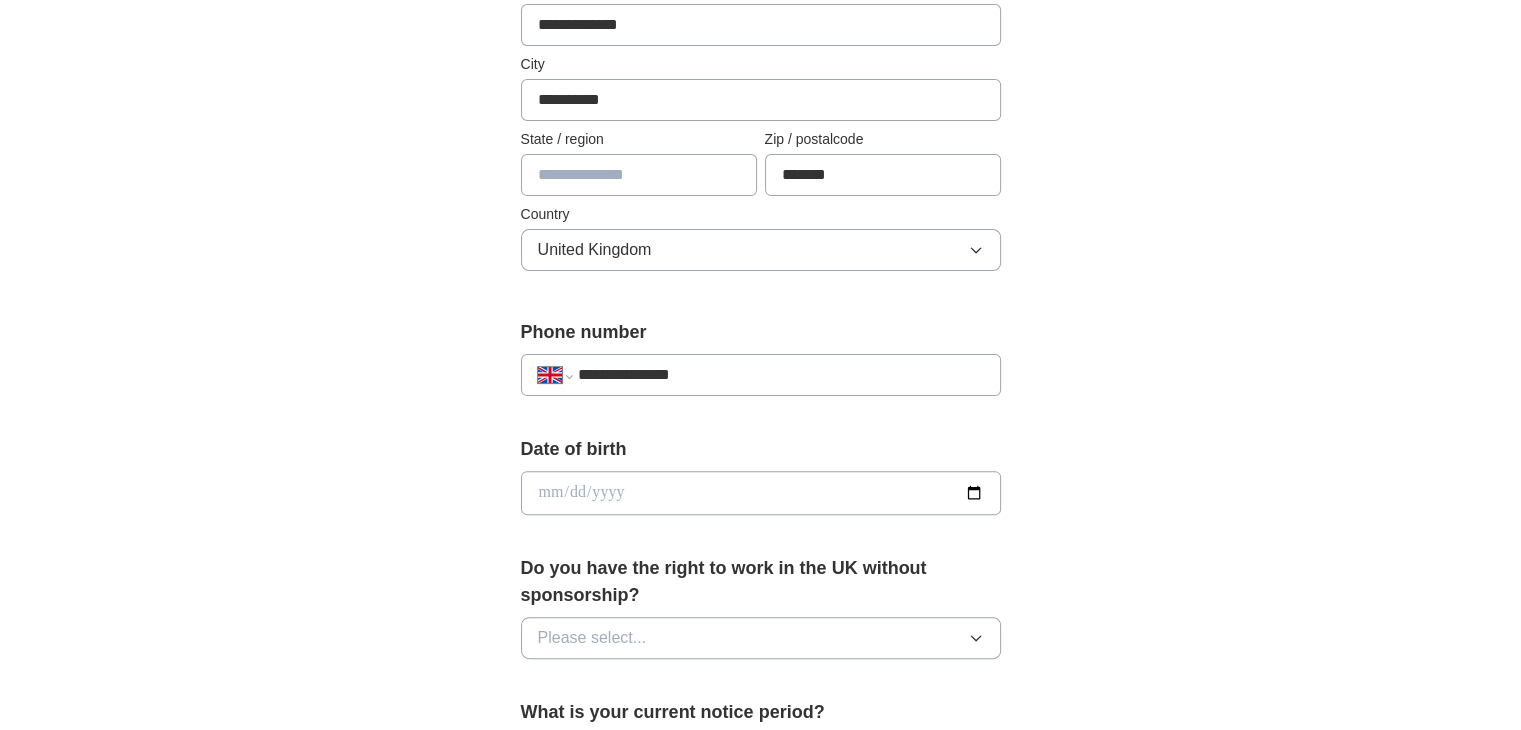 scroll, scrollTop: 599, scrollLeft: 0, axis: vertical 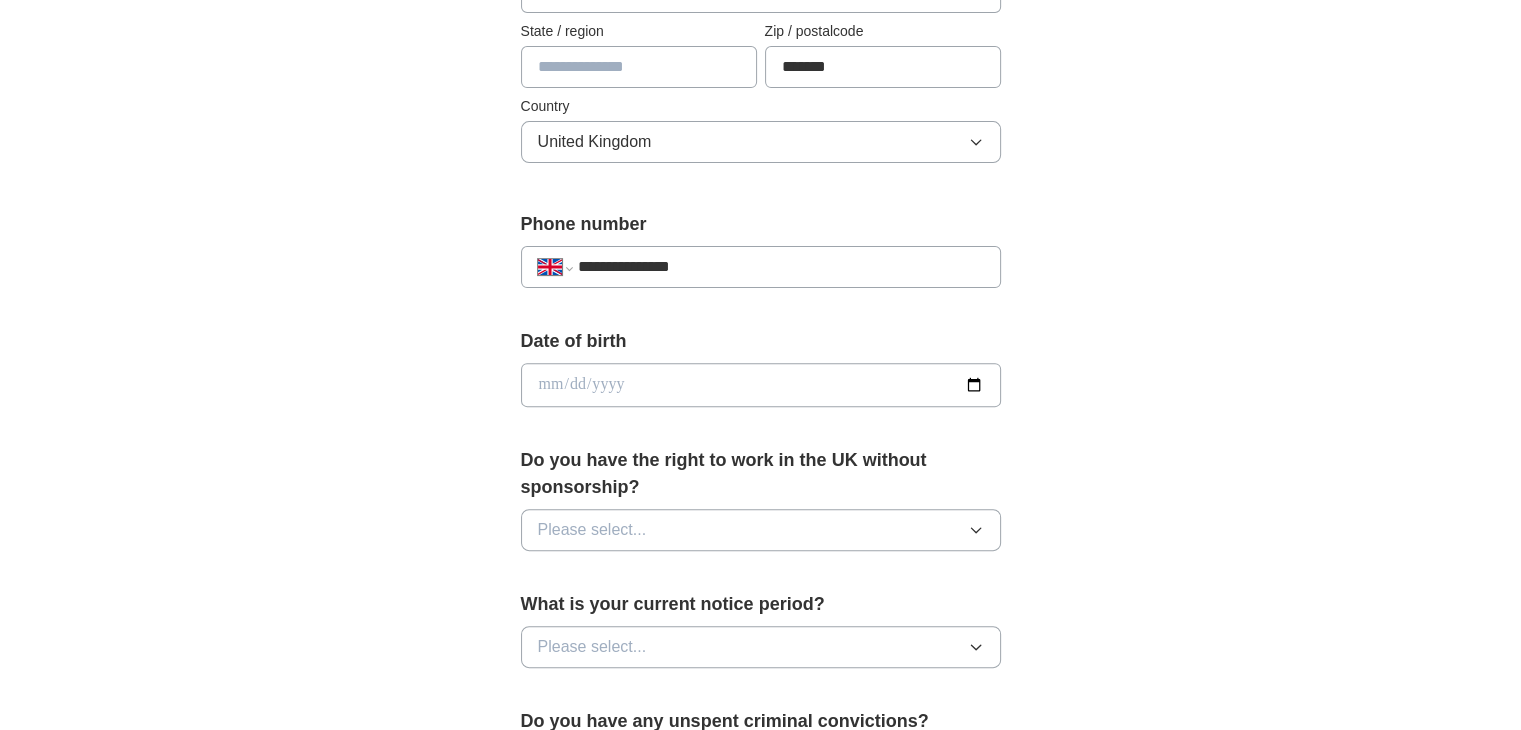 type on "**********" 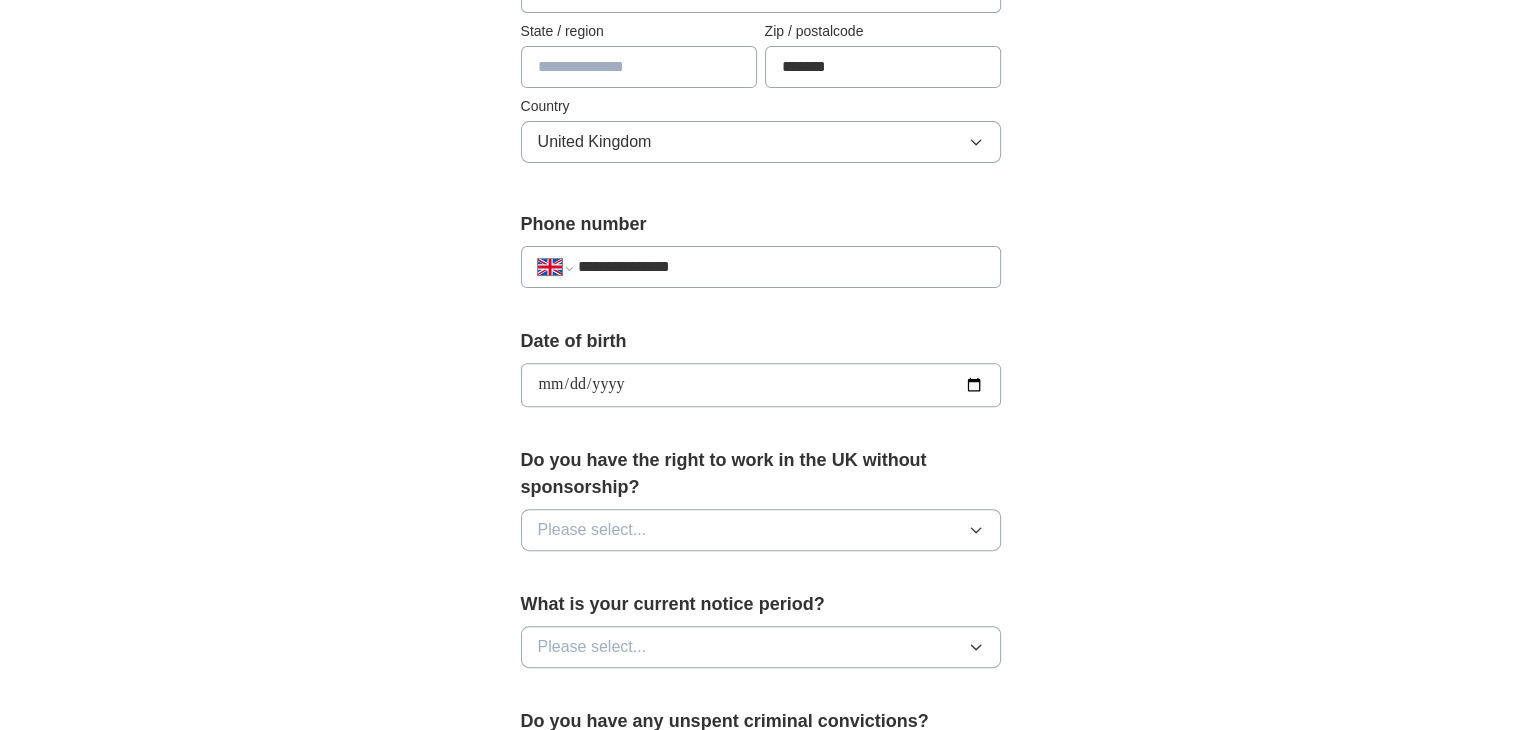 type on "**********" 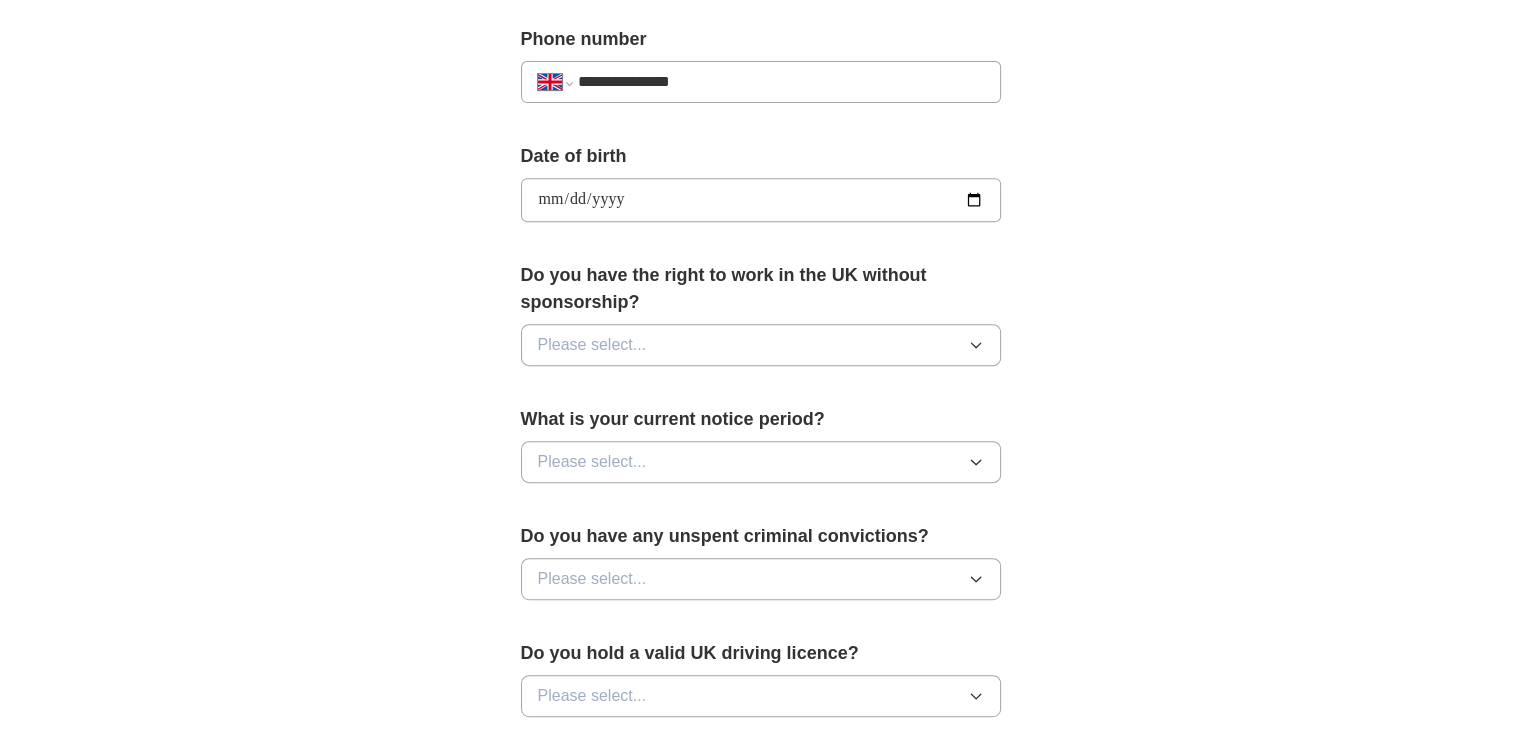 scroll, scrollTop: 788, scrollLeft: 0, axis: vertical 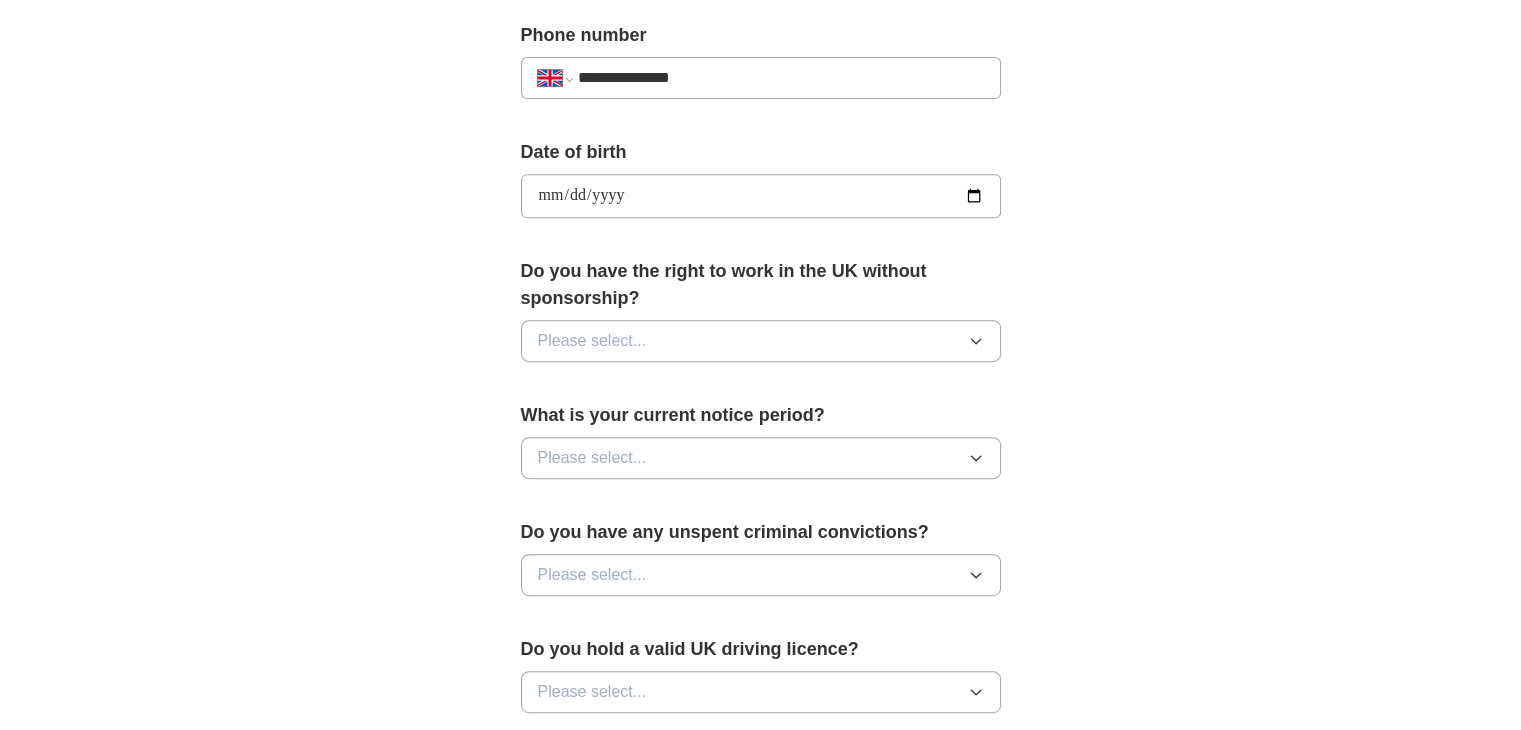 click on "Please select..." at bounding box center [761, 341] 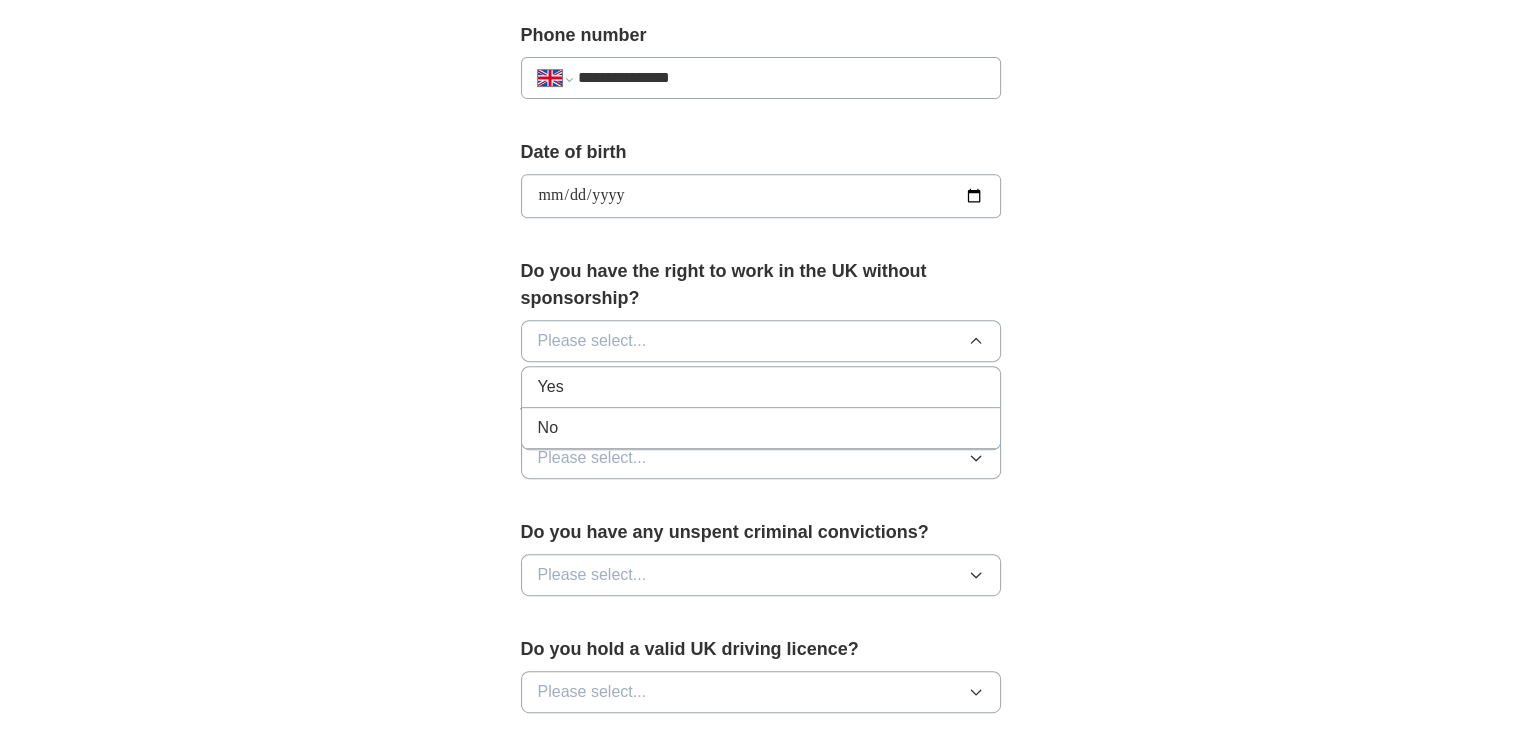 click on "Yes" at bounding box center (761, 387) 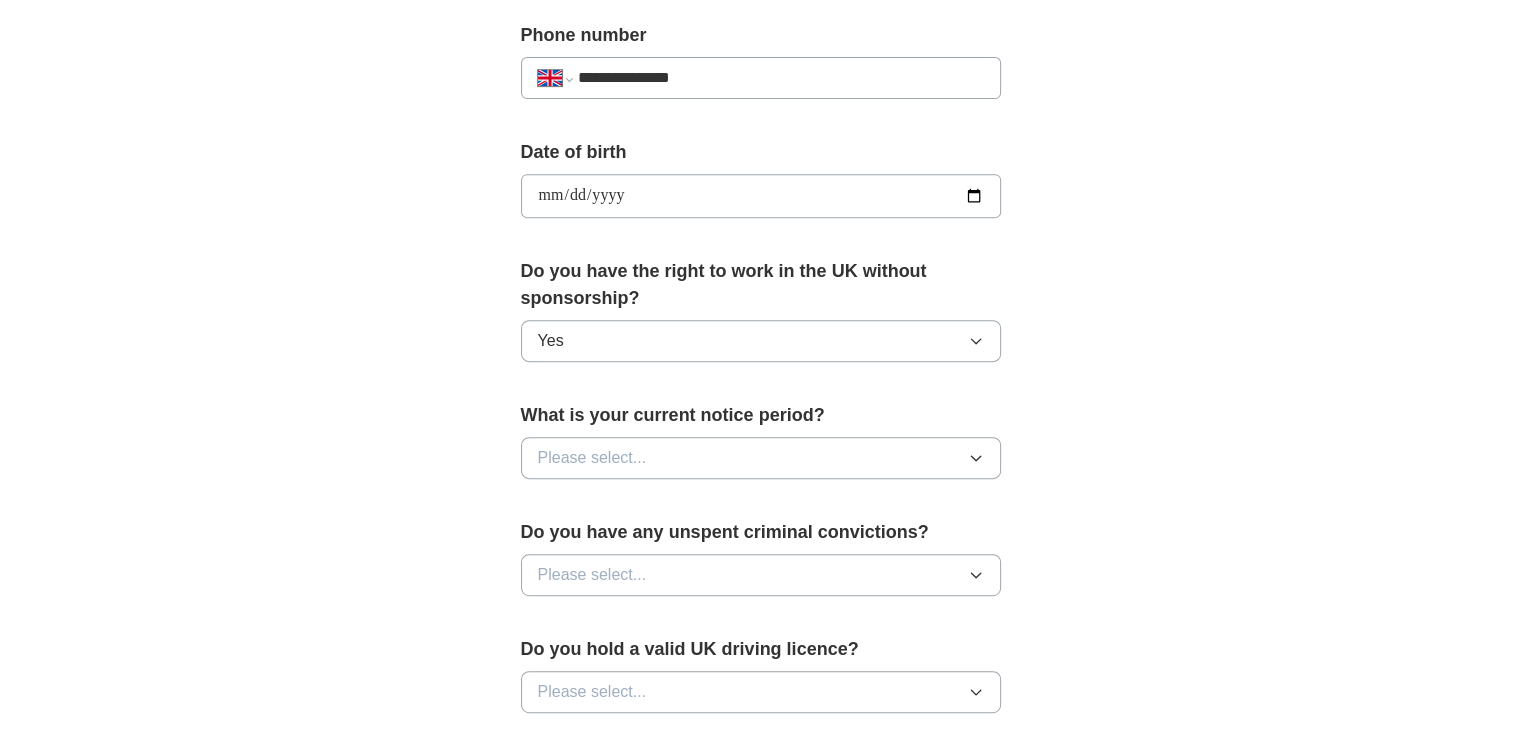 click on "Please select..." at bounding box center [761, 458] 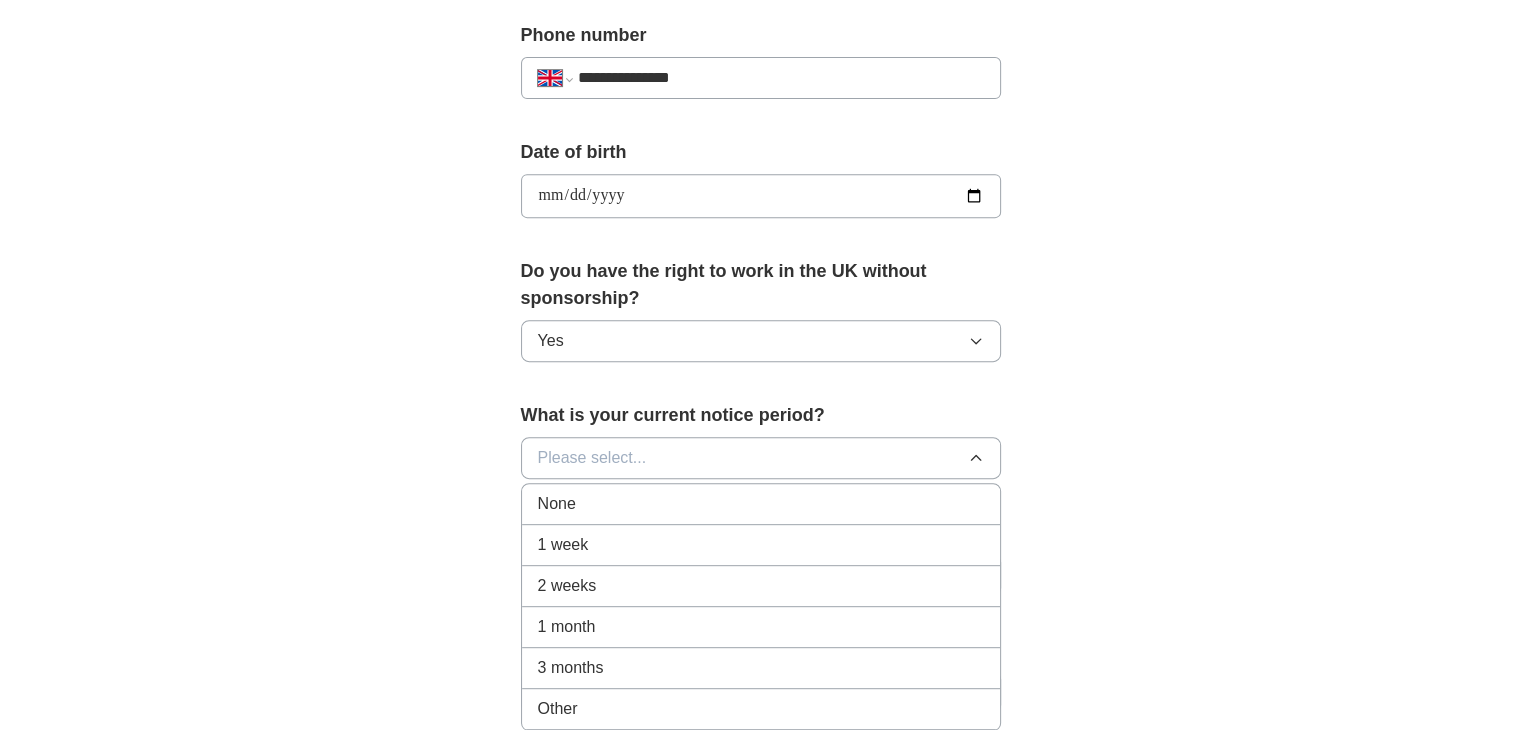 click on "1 week" at bounding box center [761, 545] 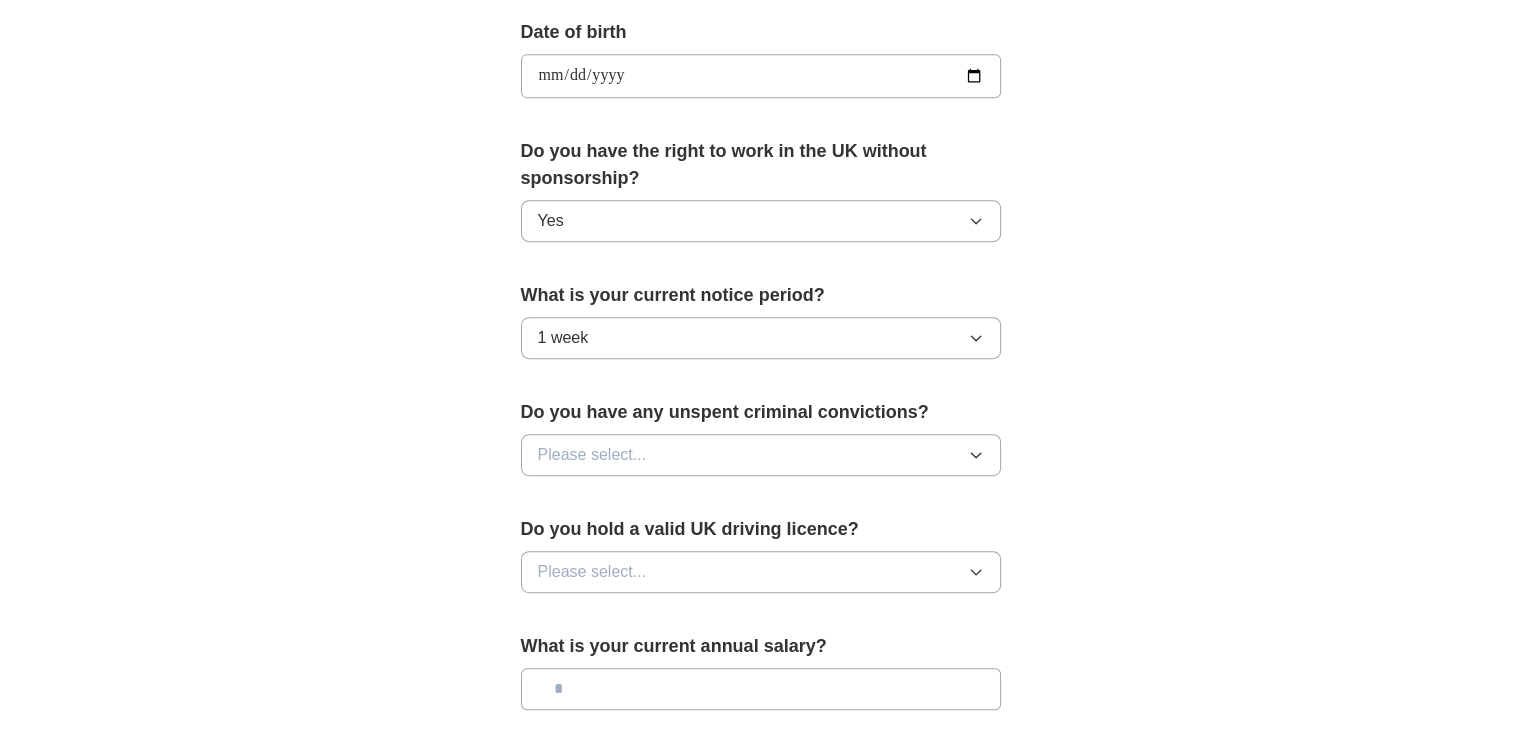 scroll, scrollTop: 912, scrollLeft: 0, axis: vertical 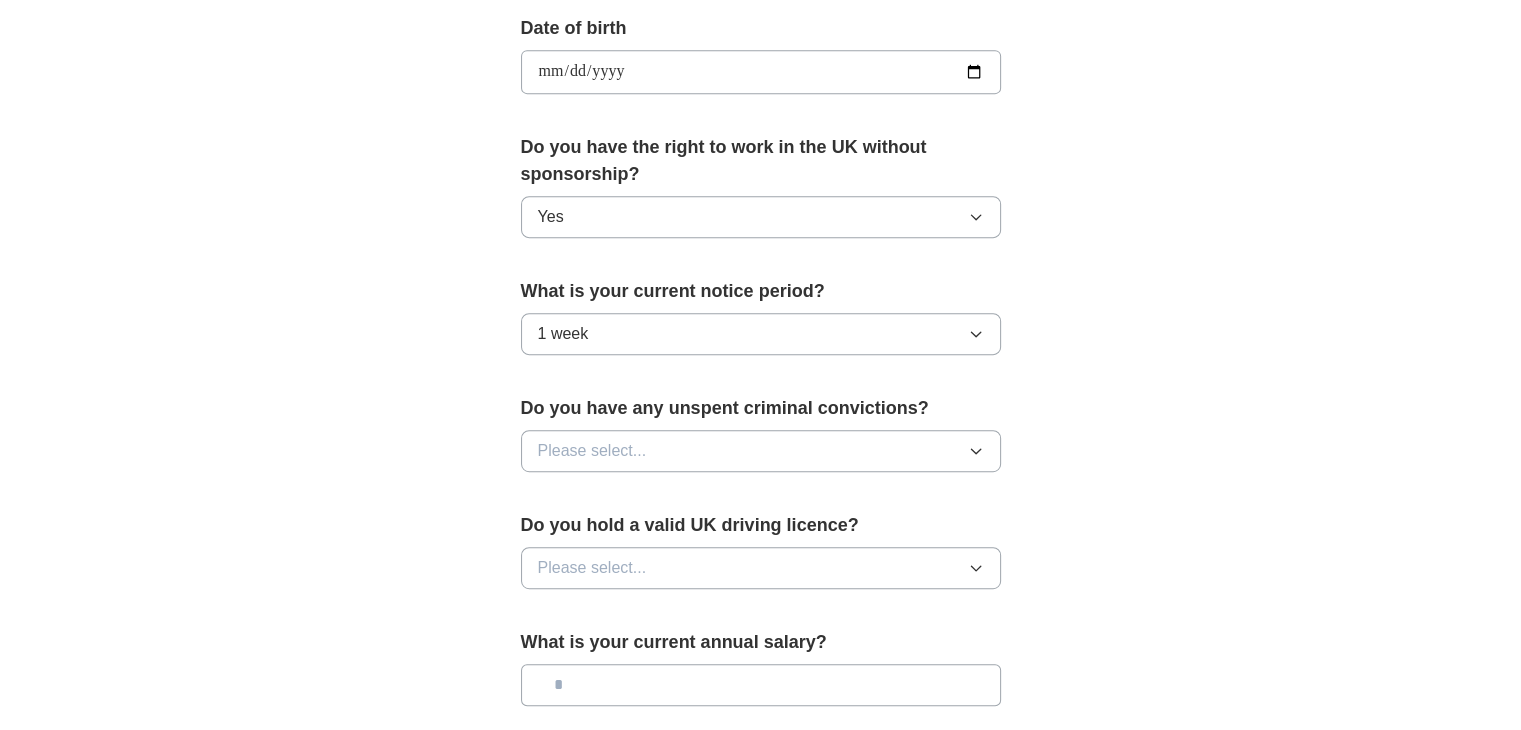 click on "Please select..." at bounding box center (761, 451) 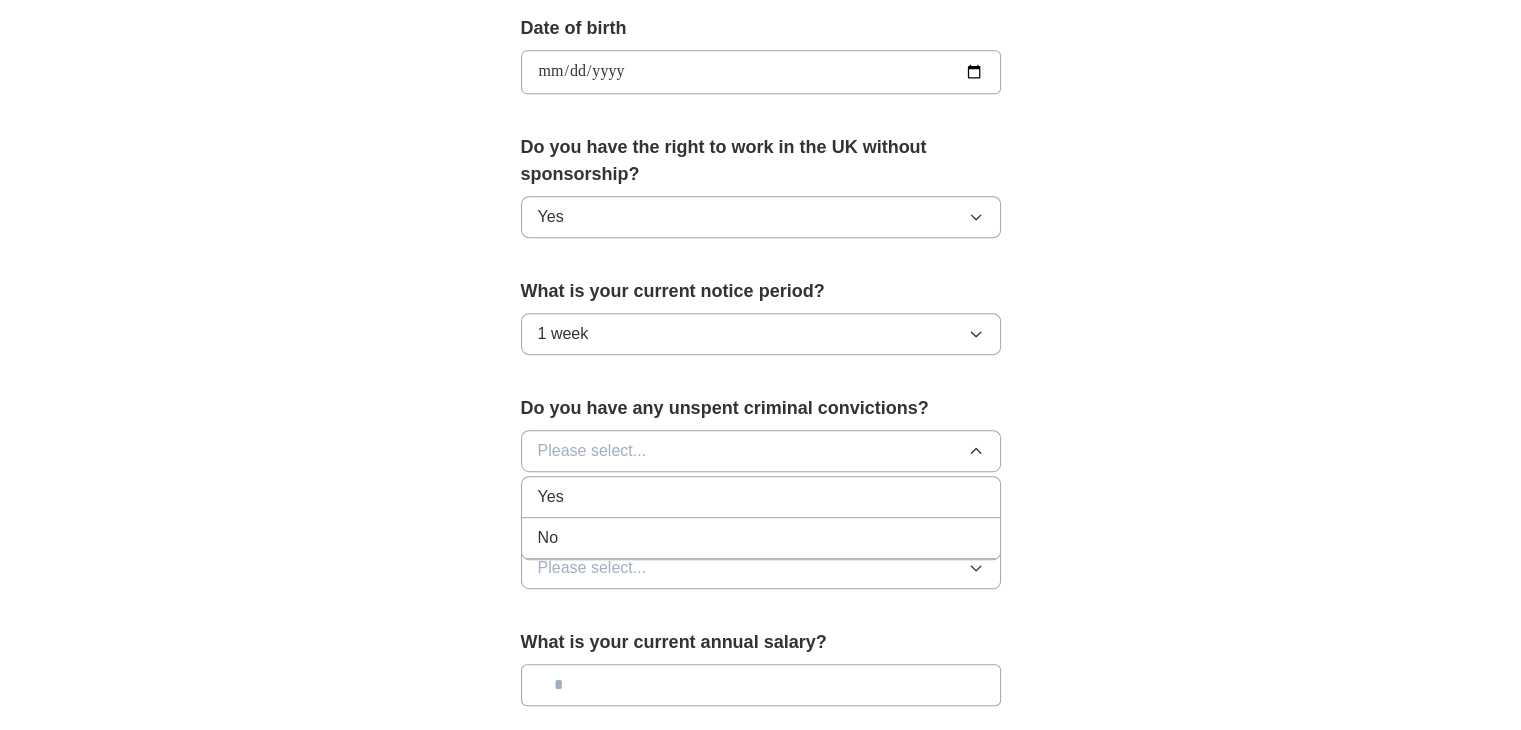 click on "No" at bounding box center [761, 538] 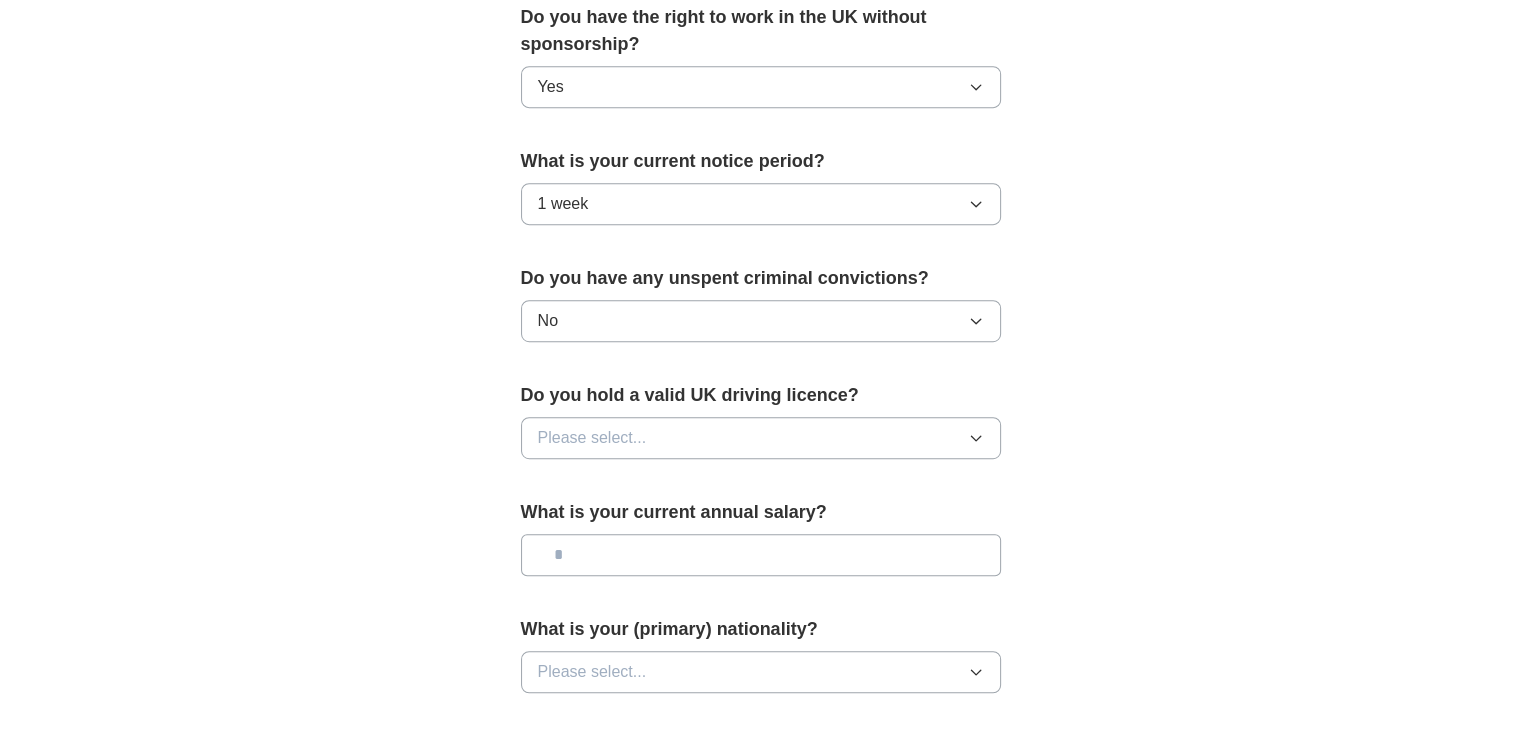 scroll, scrollTop: 1063, scrollLeft: 0, axis: vertical 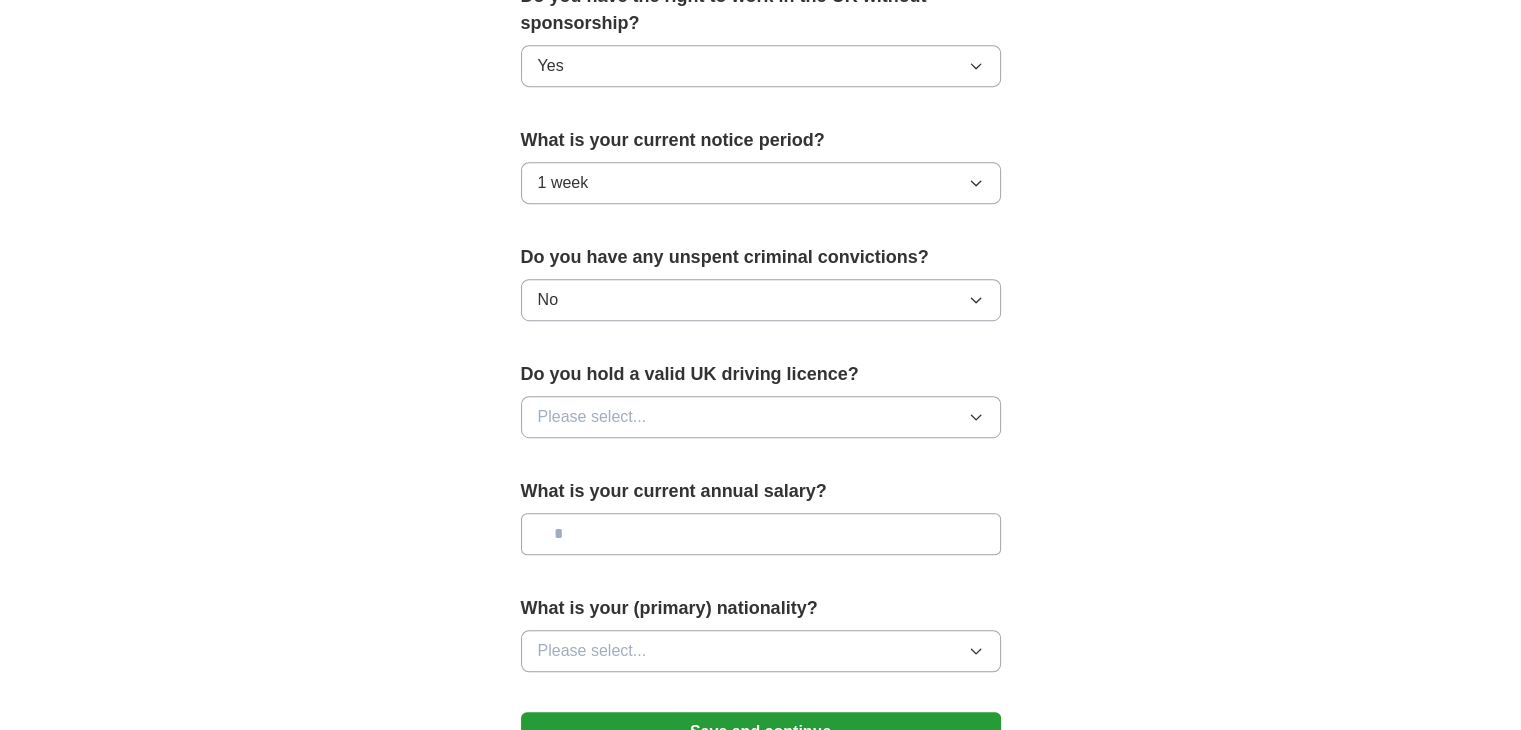 click on "Please select..." at bounding box center [761, 417] 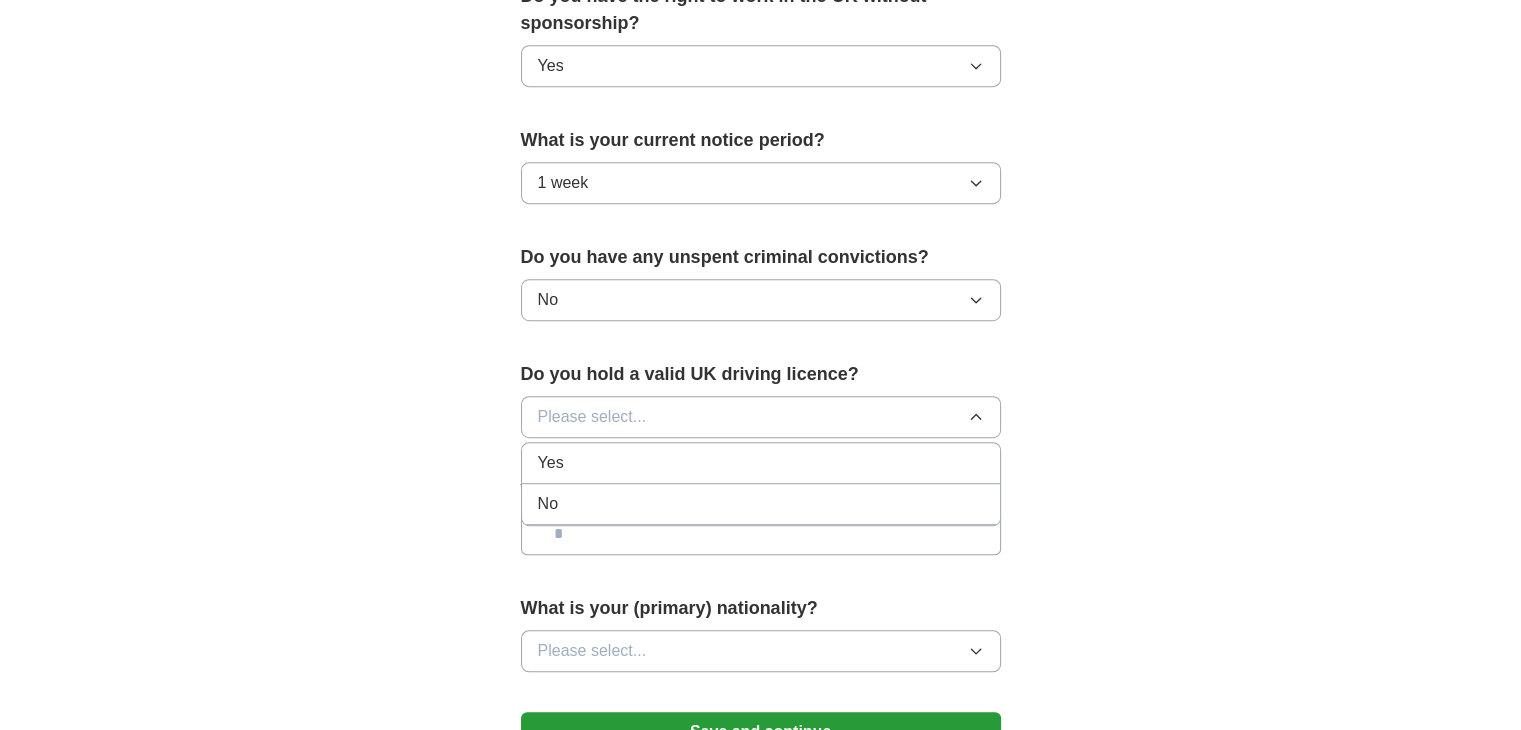 click on "No" at bounding box center (761, 504) 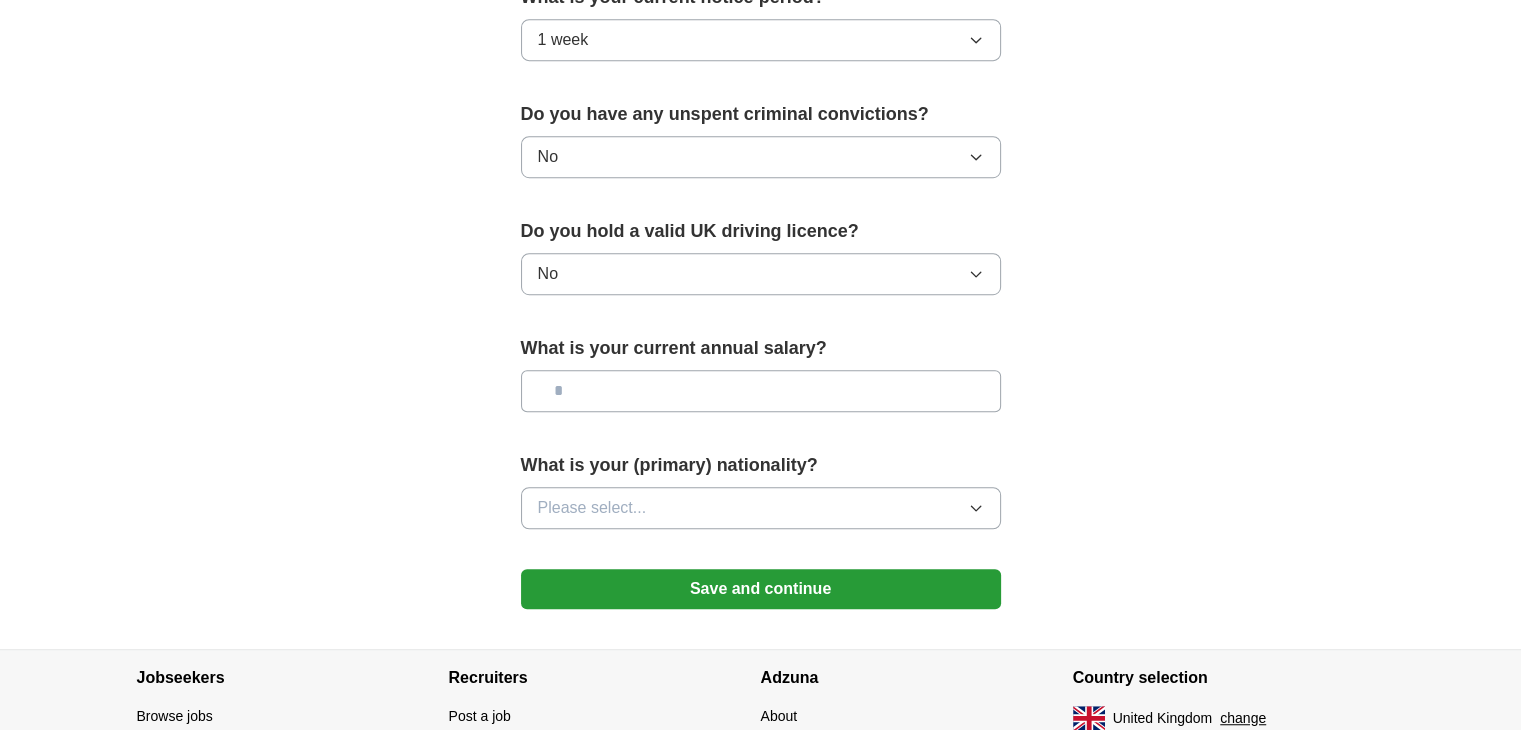 scroll, scrollTop: 1207, scrollLeft: 0, axis: vertical 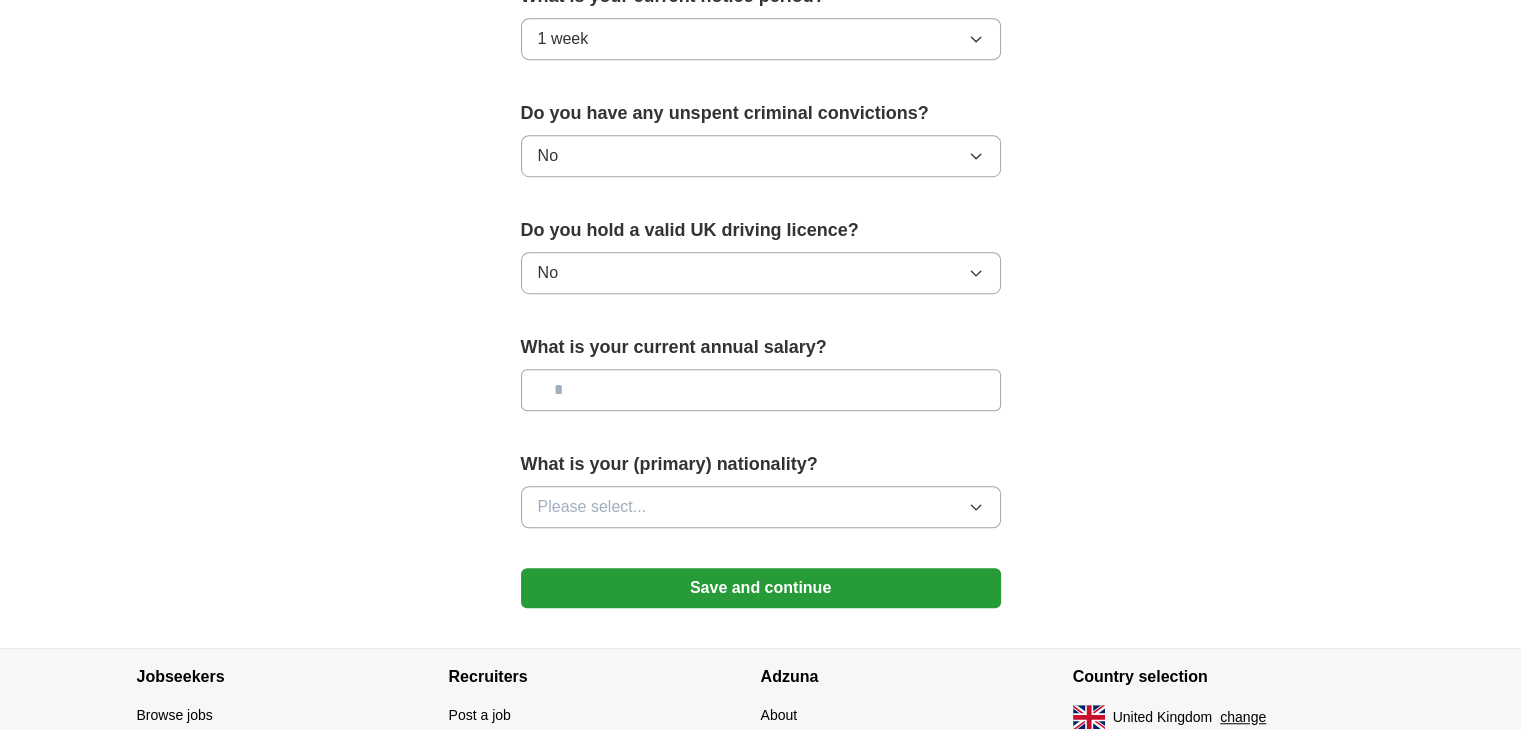 click at bounding box center [761, 390] 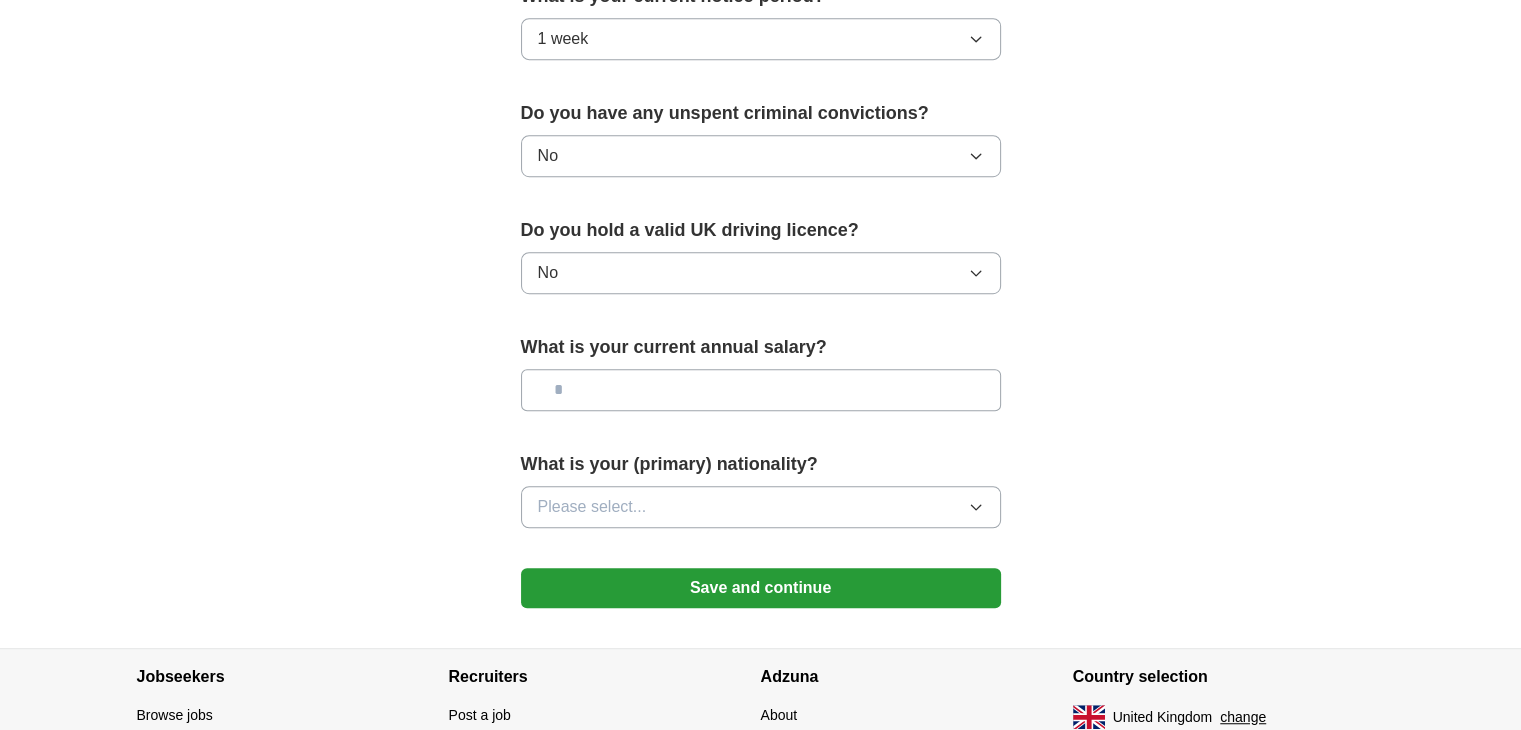 click at bounding box center (761, 390) 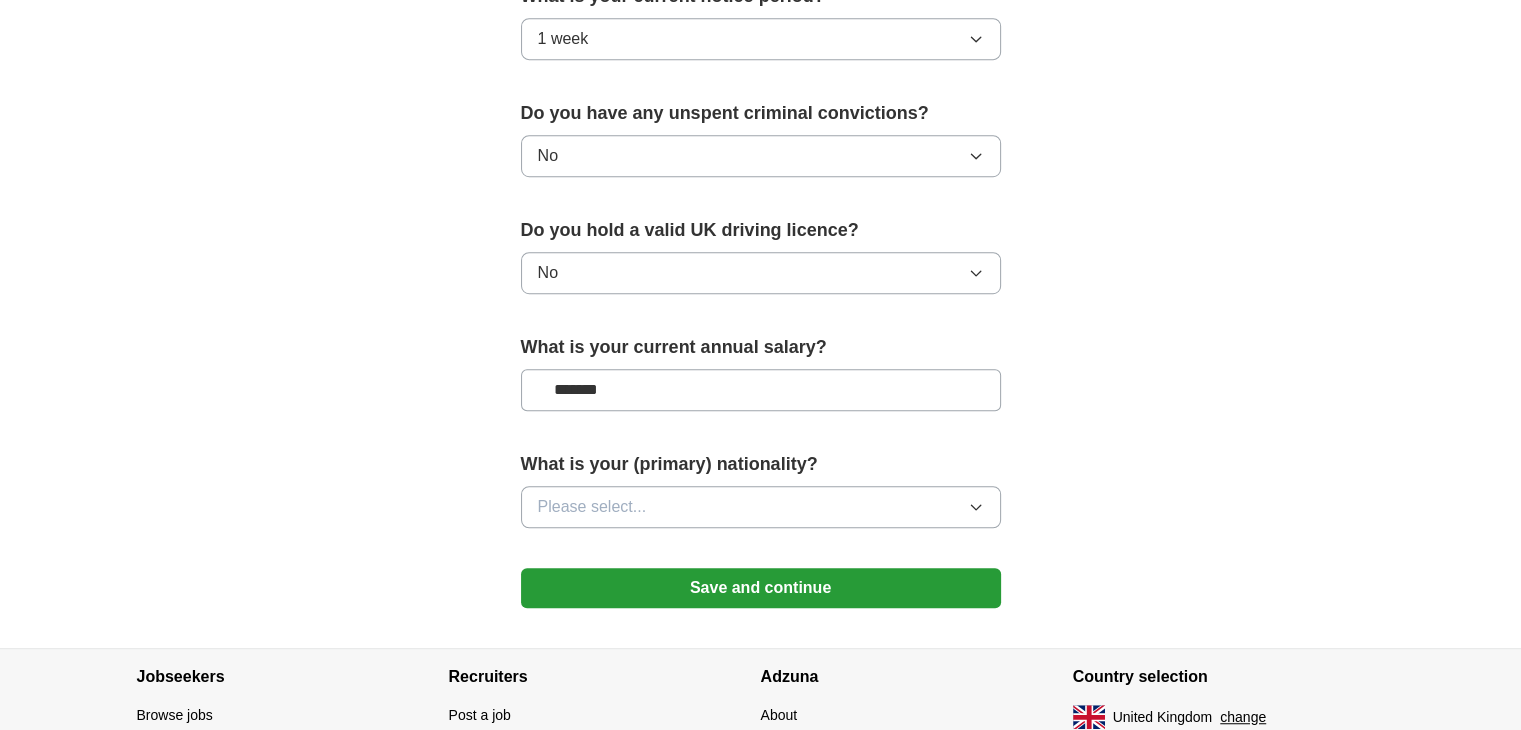scroll, scrollTop: 1267, scrollLeft: 0, axis: vertical 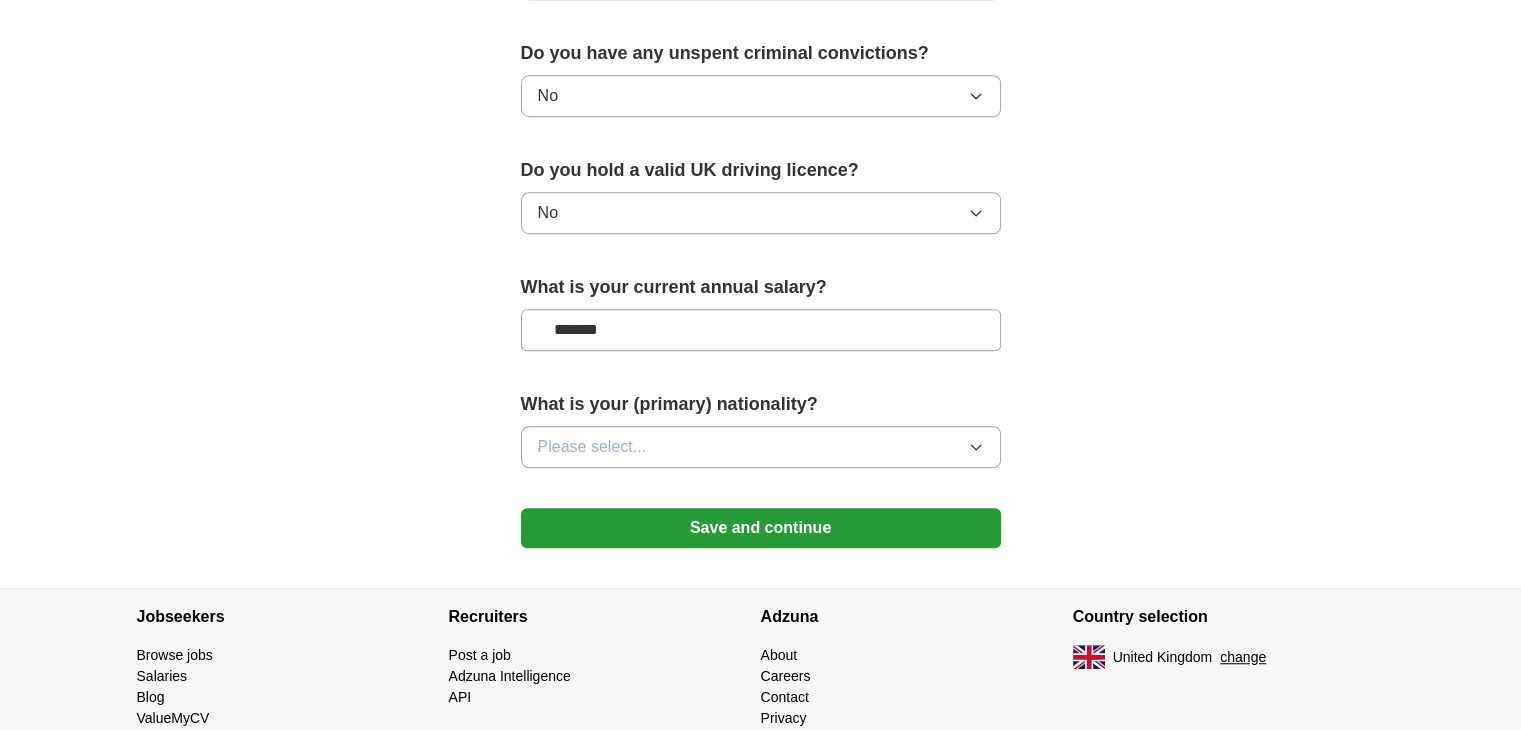 click on "Please select..." at bounding box center (761, 447) 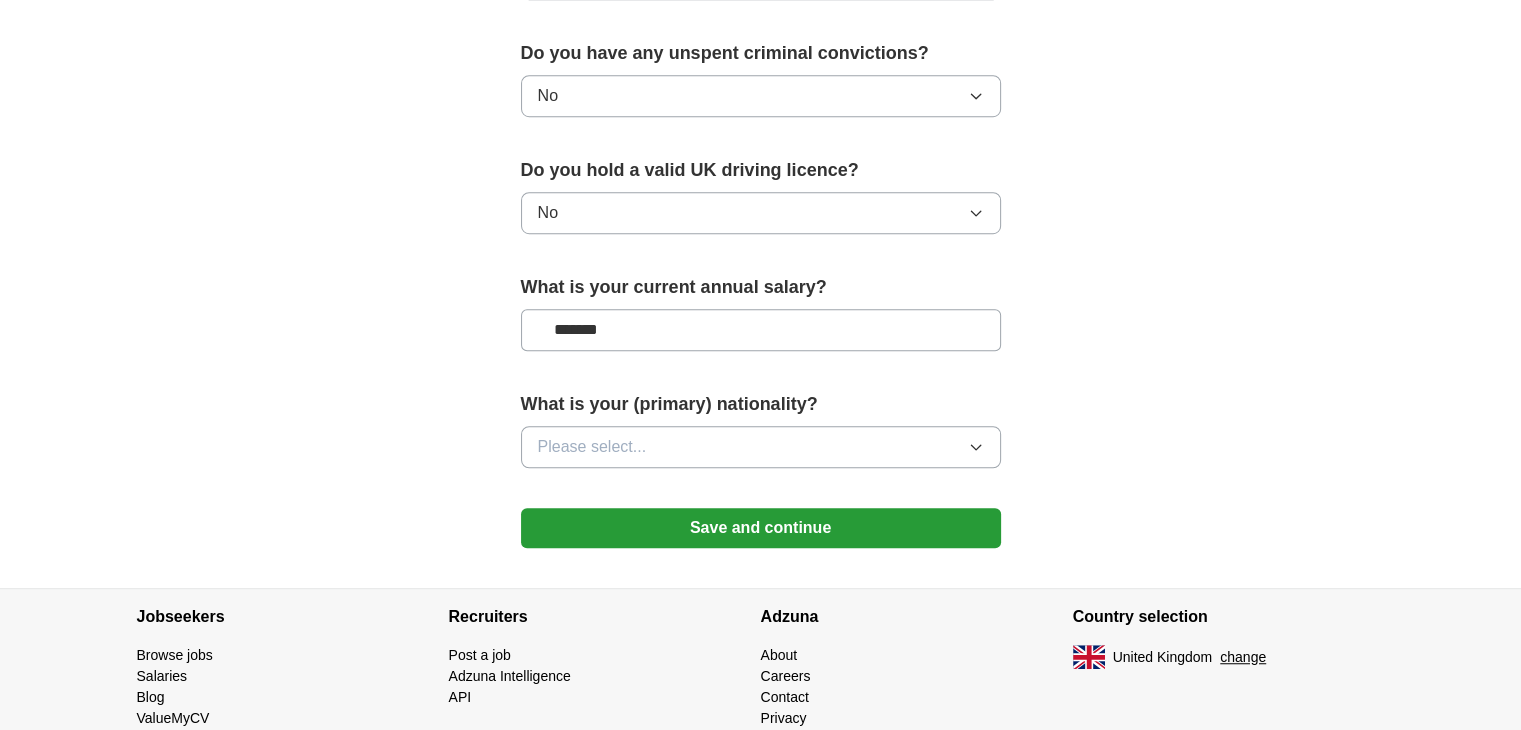 click on "*******" at bounding box center [761, 330] 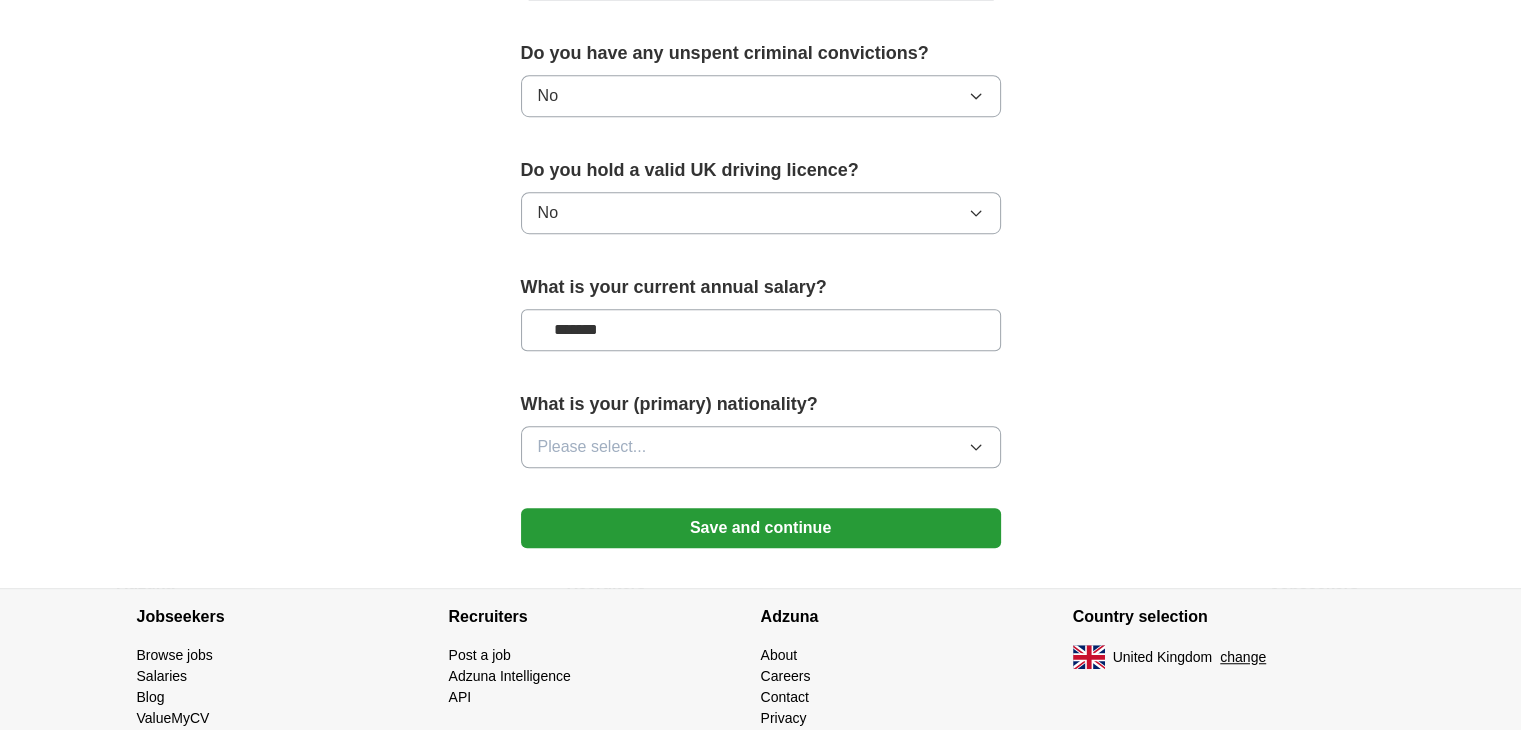 scroll, scrollTop: 1342, scrollLeft: 0, axis: vertical 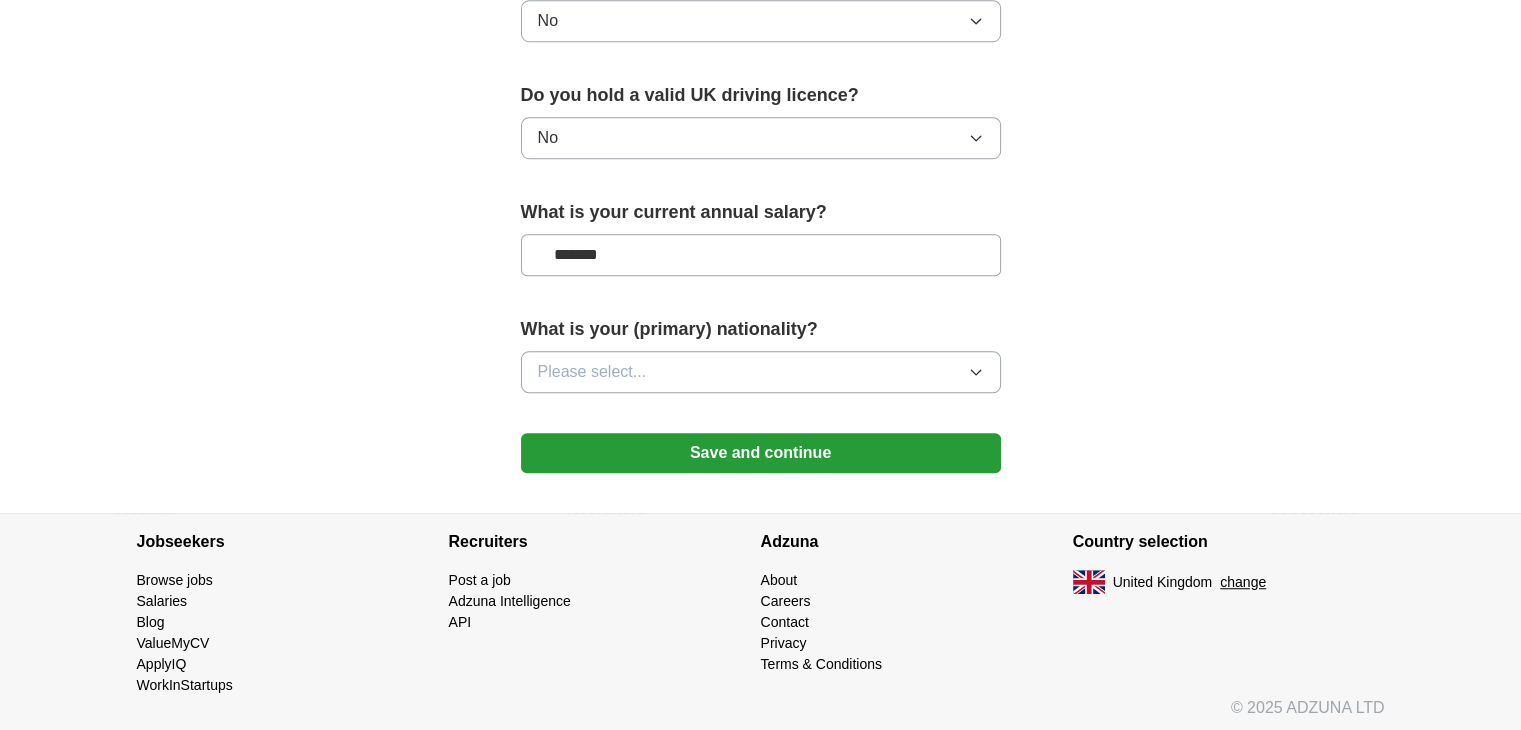 type on "*******" 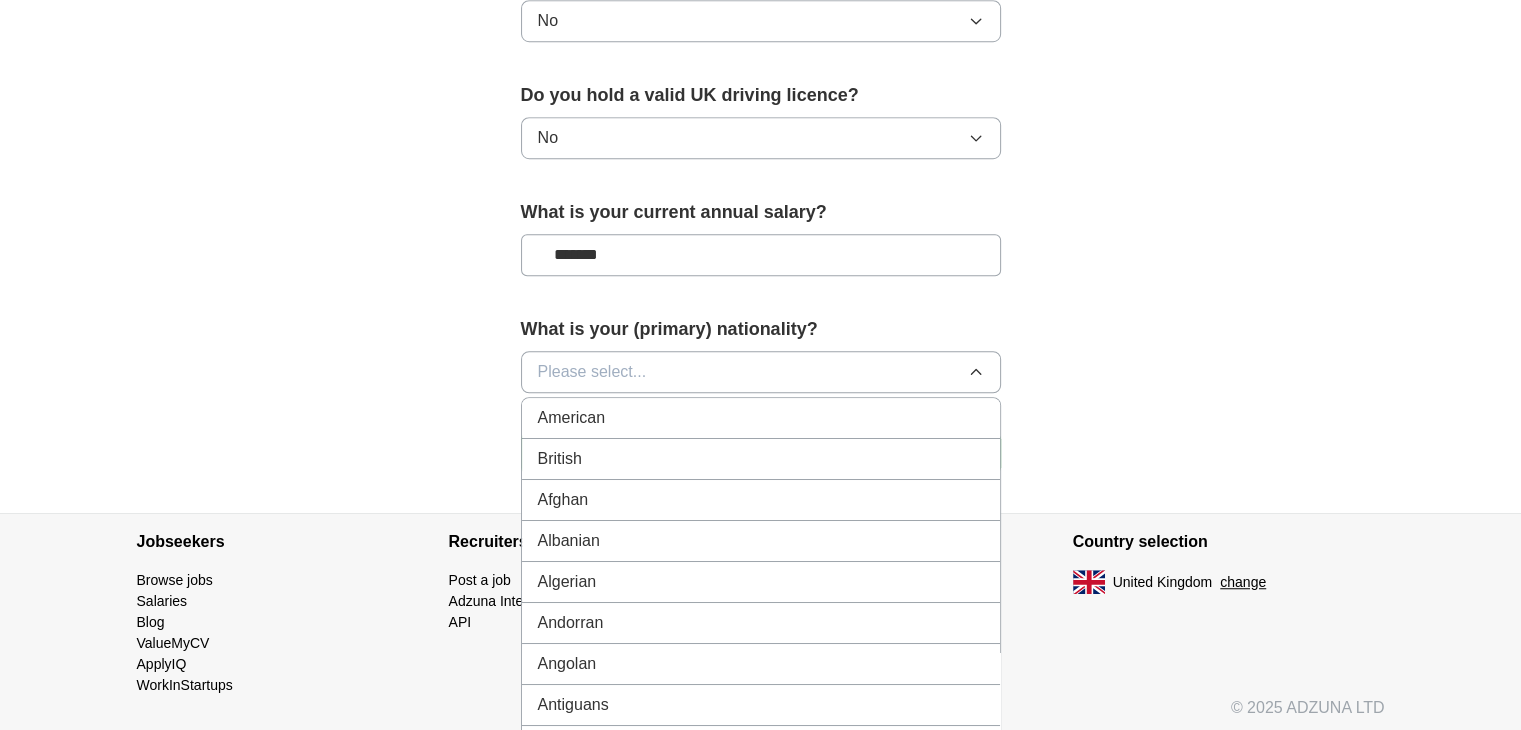 type 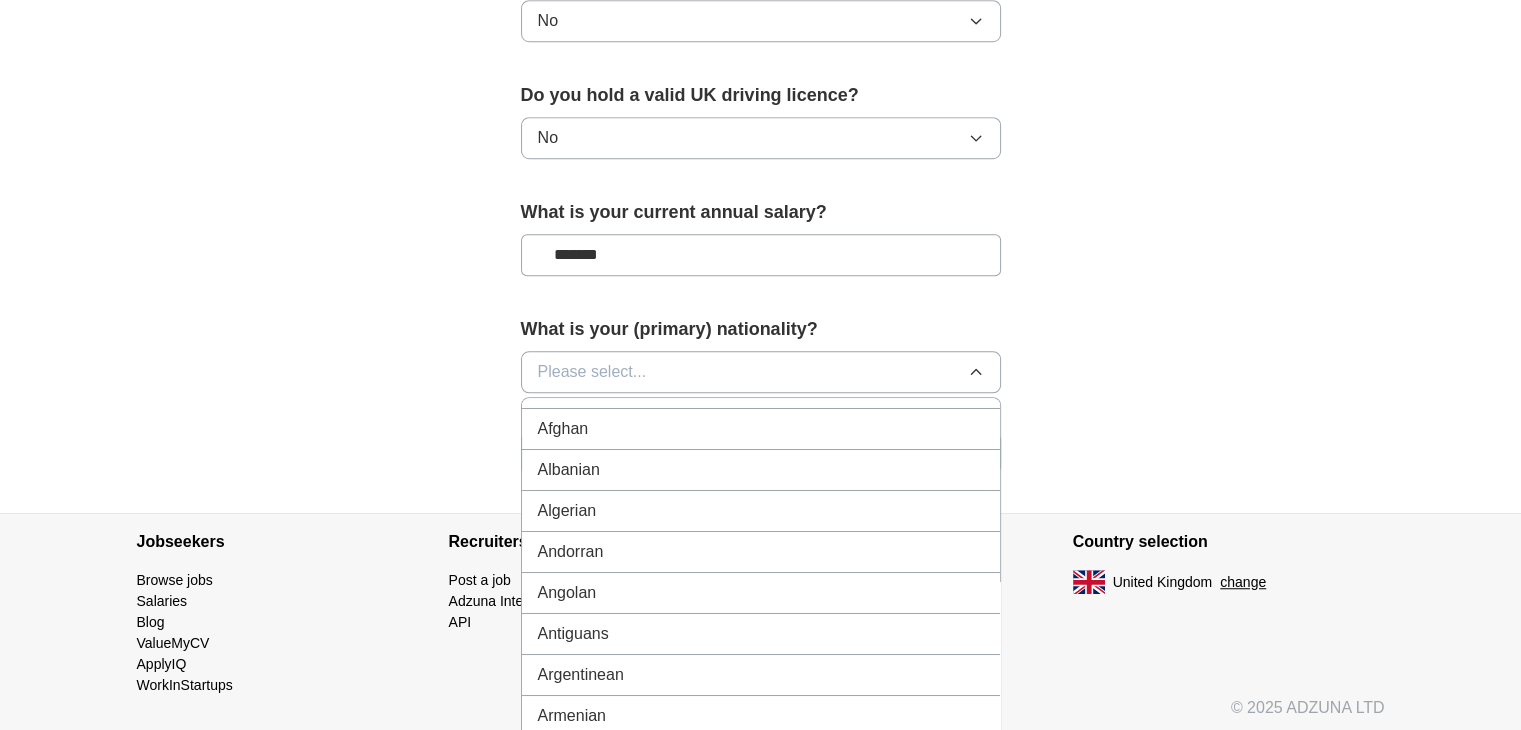 scroll, scrollTop: 27, scrollLeft: 0, axis: vertical 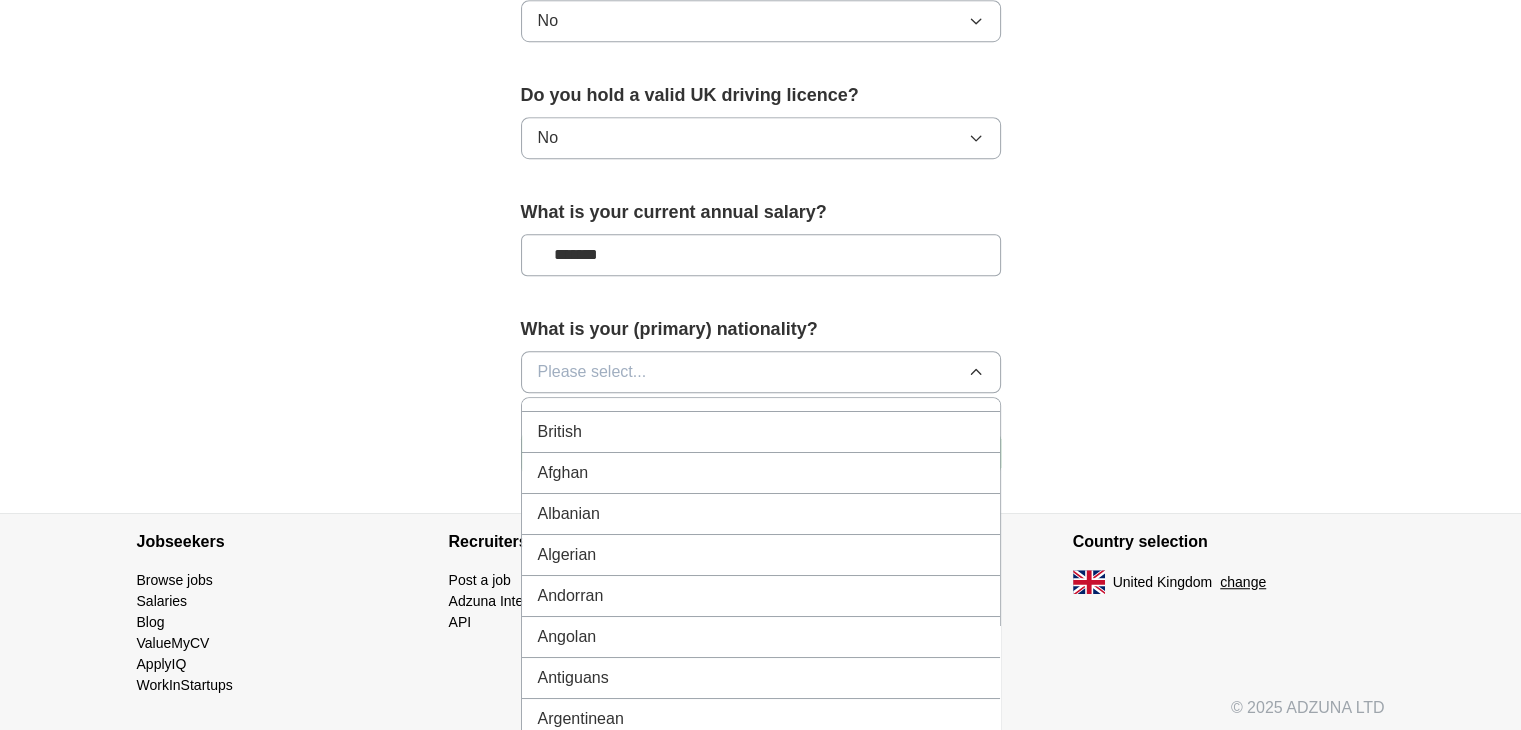 click on "Please select..." at bounding box center [592, 372] 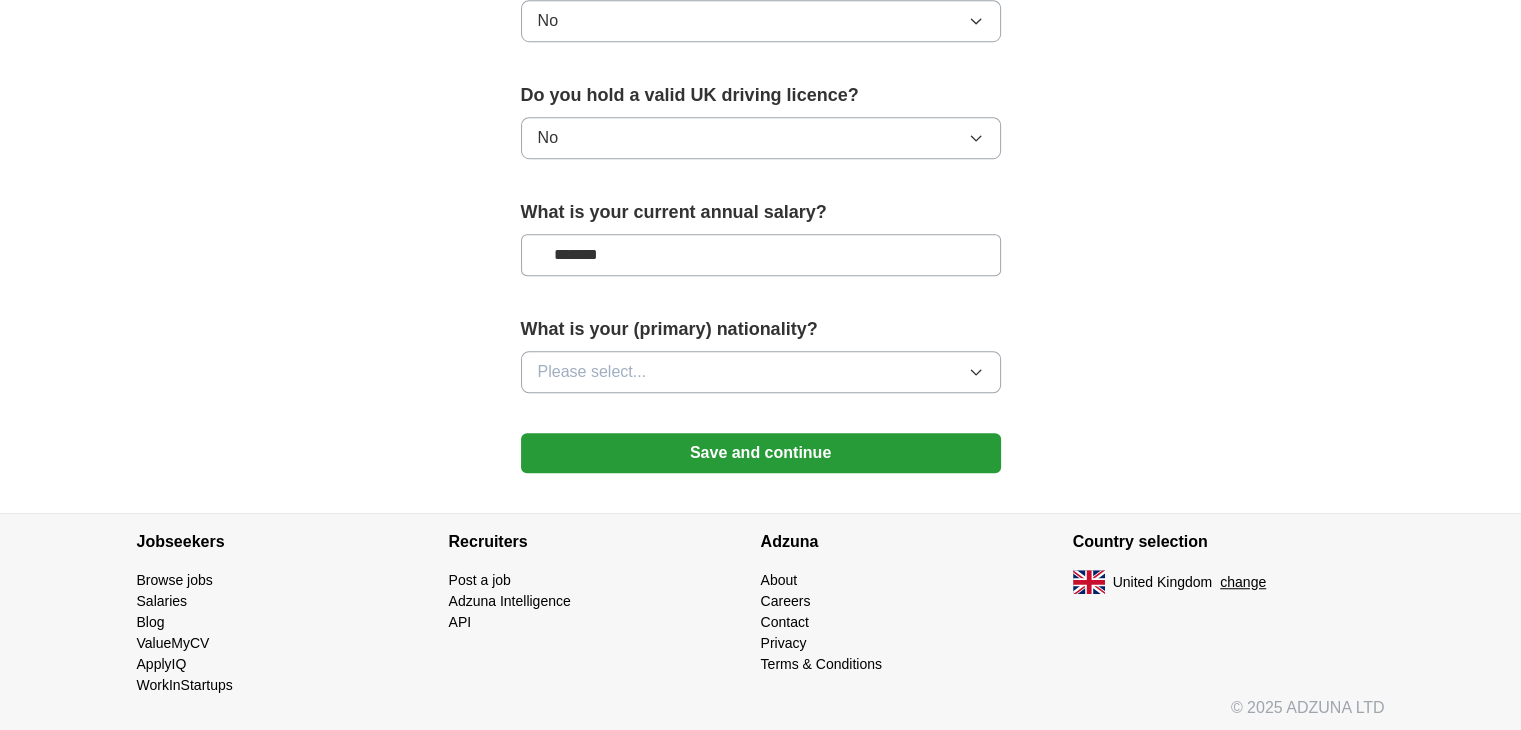 click on "Please select..." at bounding box center (592, 372) 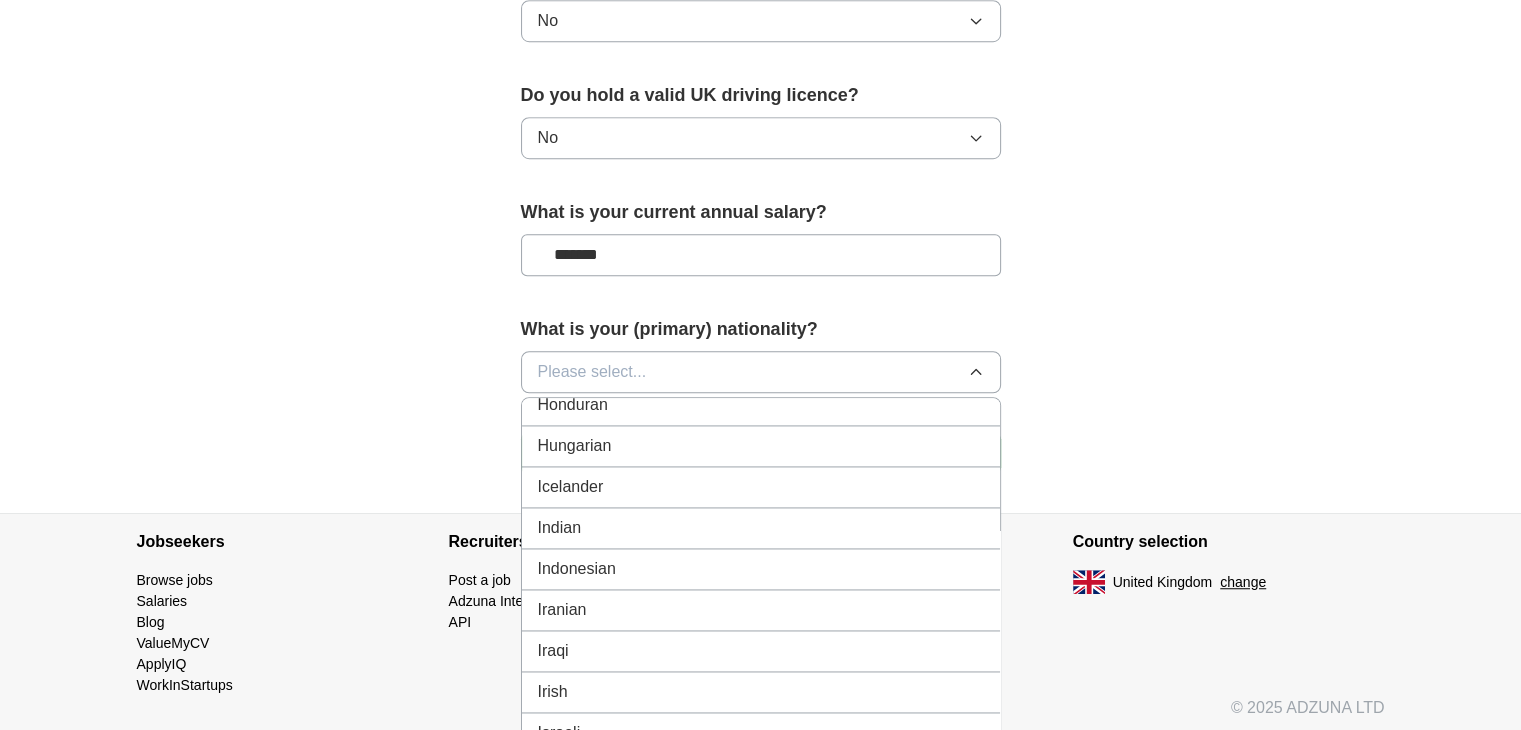 scroll, scrollTop: 3168, scrollLeft: 0, axis: vertical 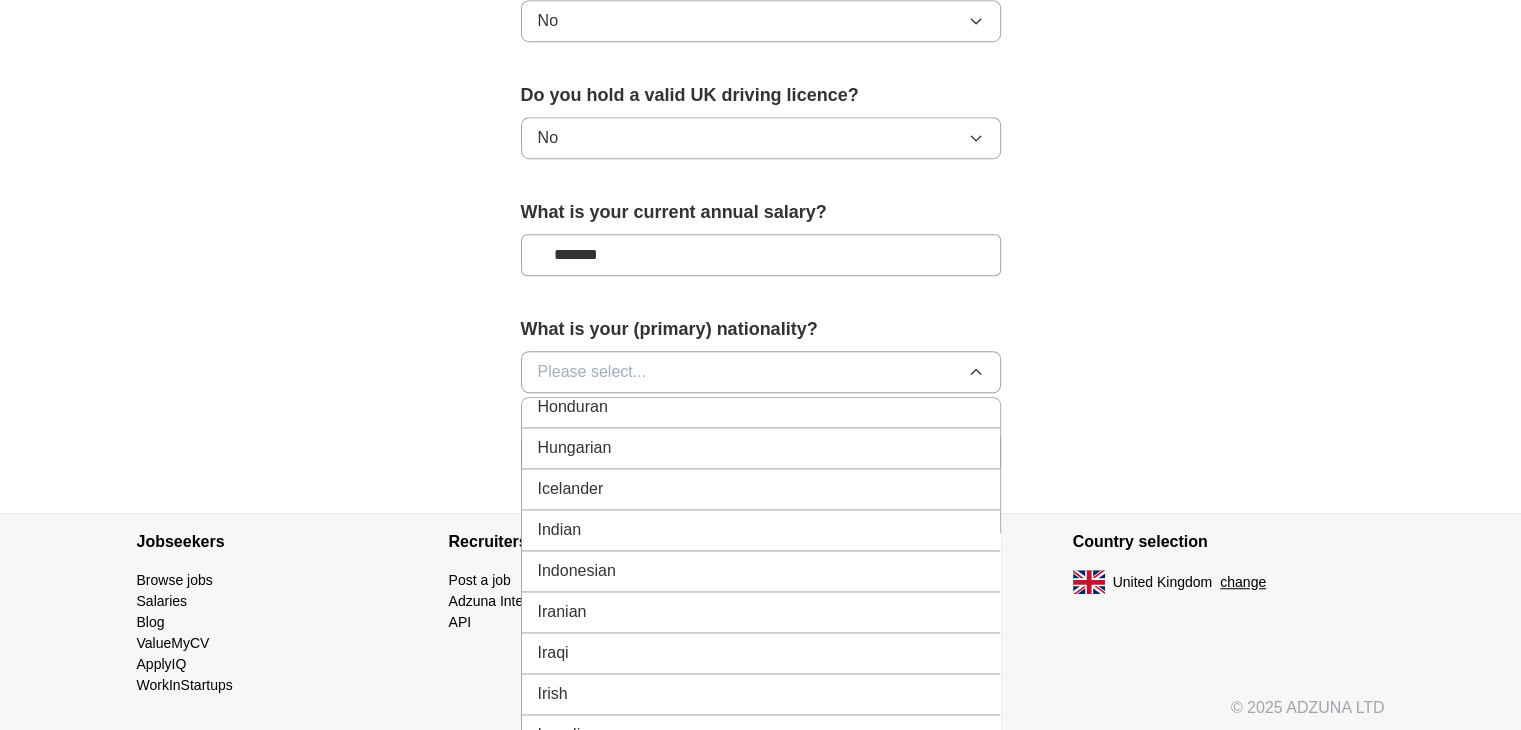 click on "Indian" at bounding box center (761, 530) 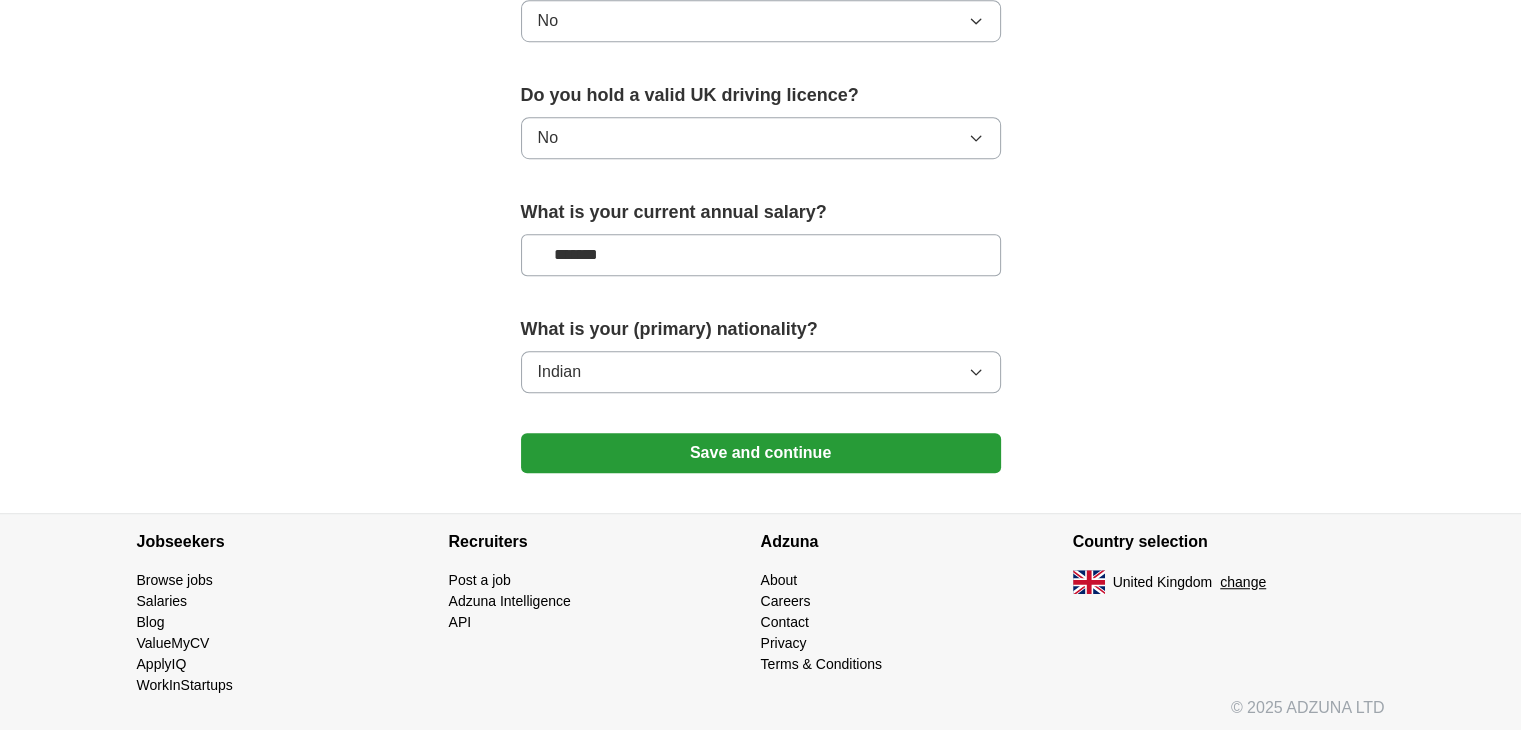 click on "Save and continue" at bounding box center (761, 453) 